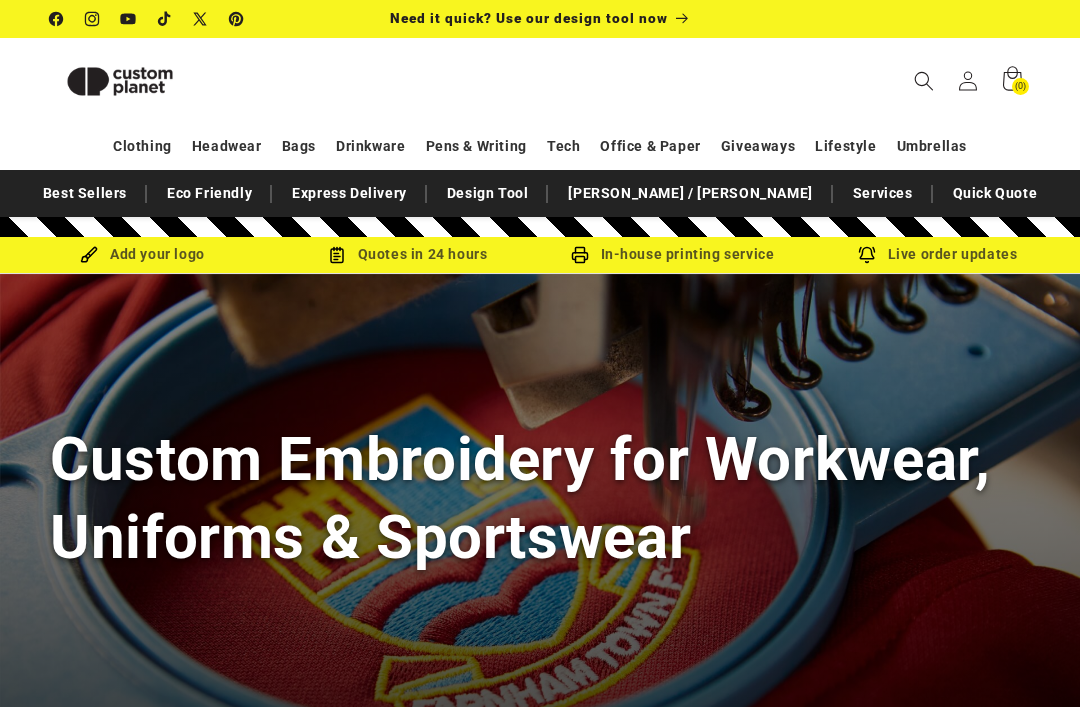 scroll, scrollTop: 929, scrollLeft: 0, axis: vertical 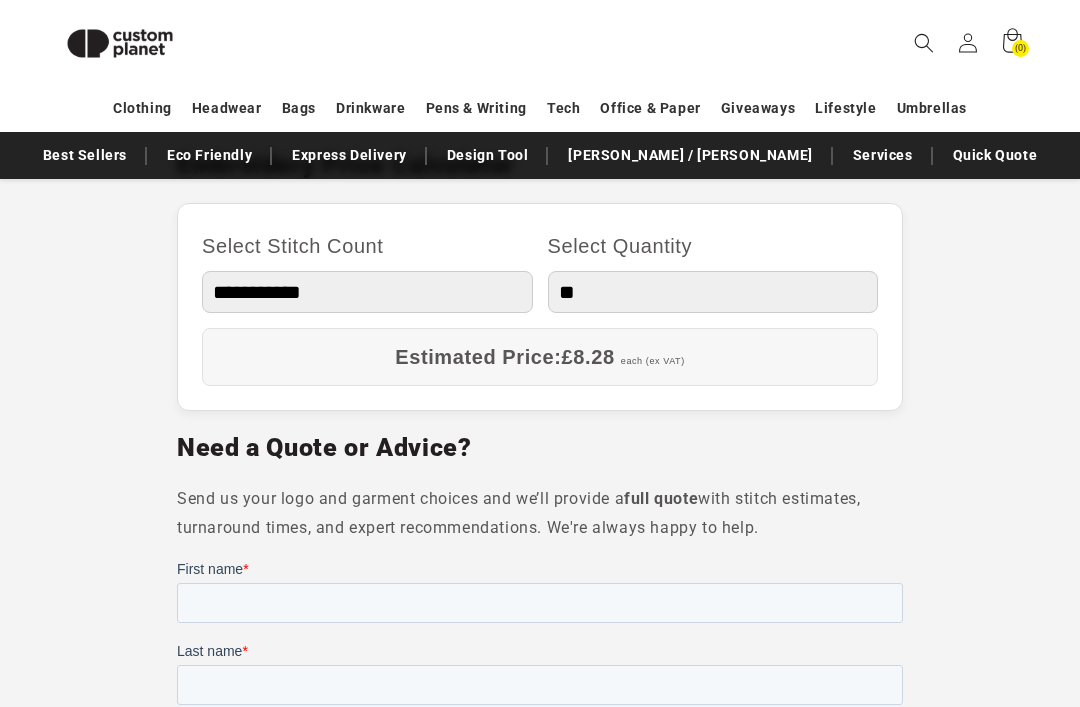 click on "**********" at bounding box center (367, 293) 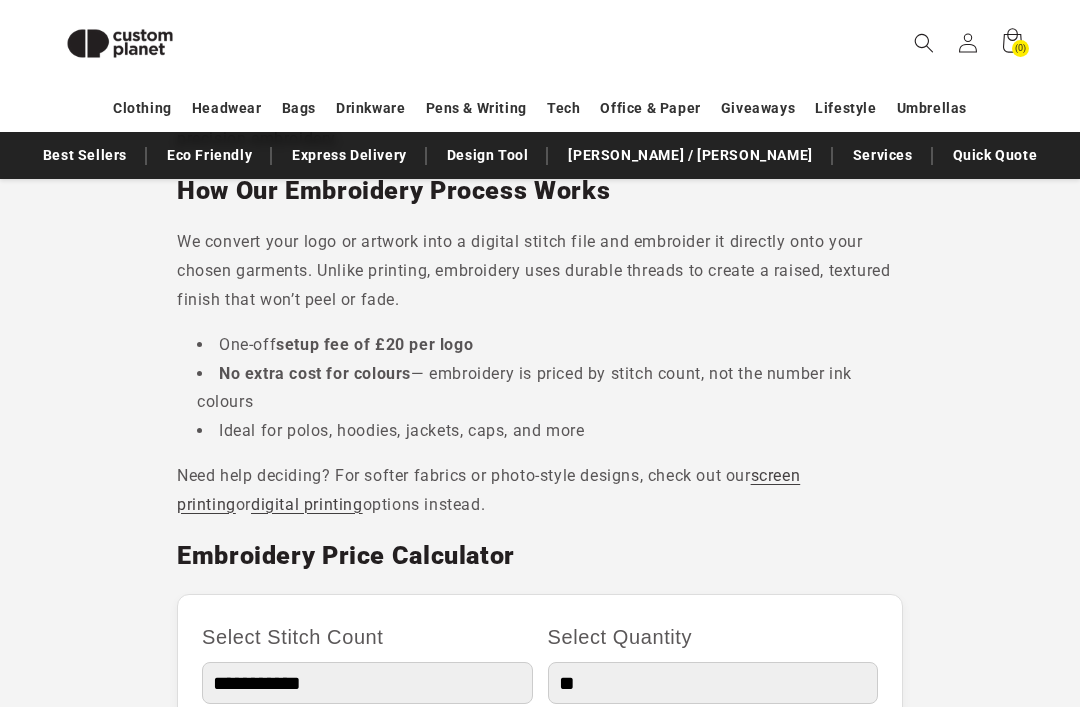 scroll, scrollTop: 805, scrollLeft: 0, axis: vertical 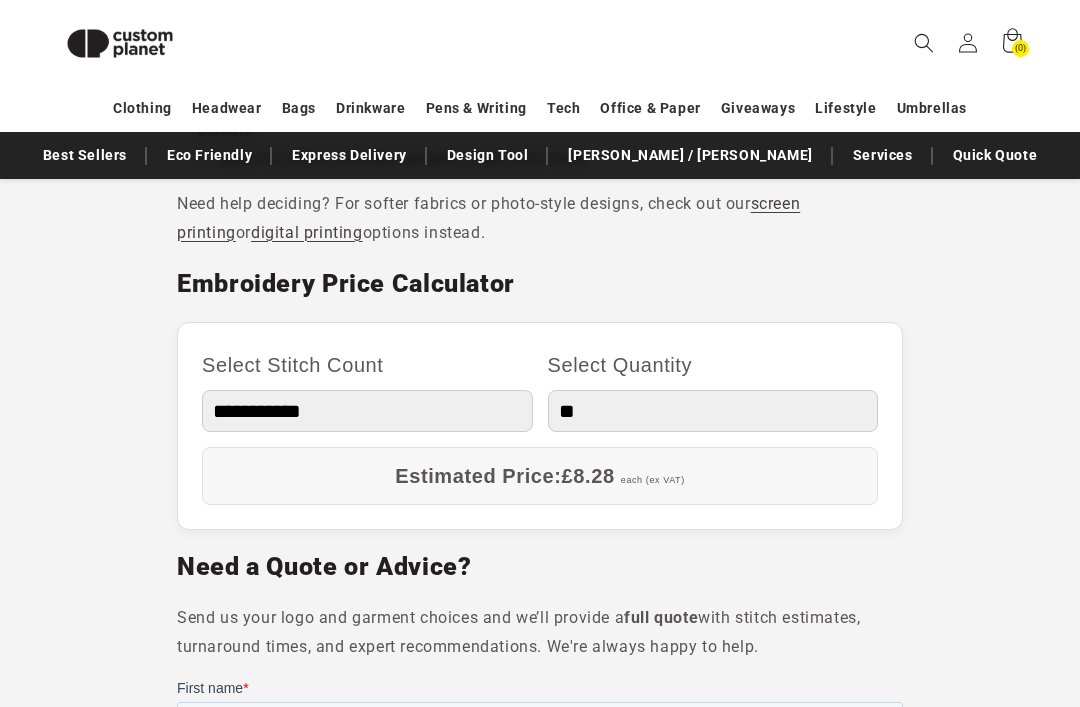 click on "**********" at bounding box center [367, 411] 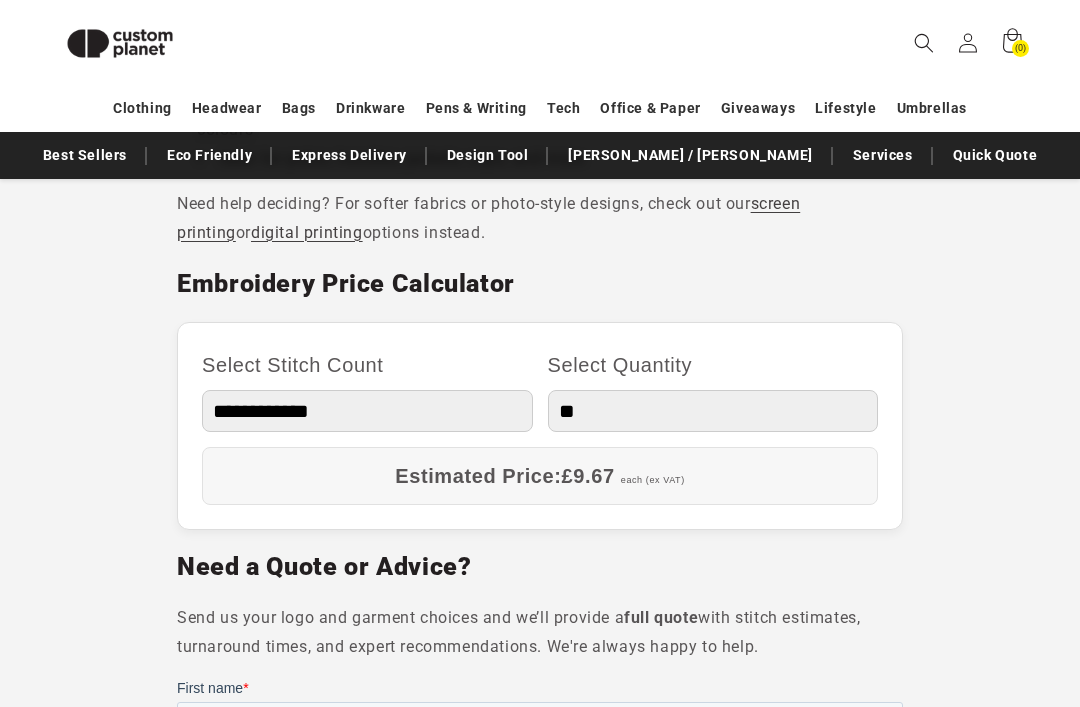 click on "**
**
***
***
***
****
****
****" at bounding box center [713, 411] 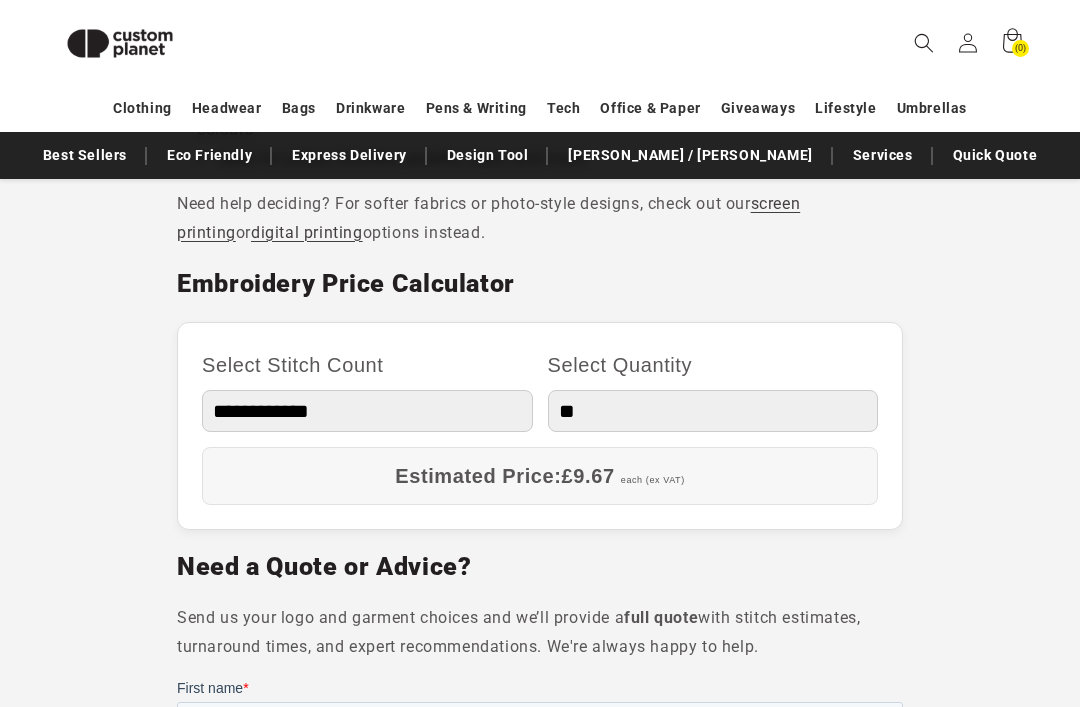 click on "**
**
***
***
***
****
****
****" at bounding box center [713, 411] 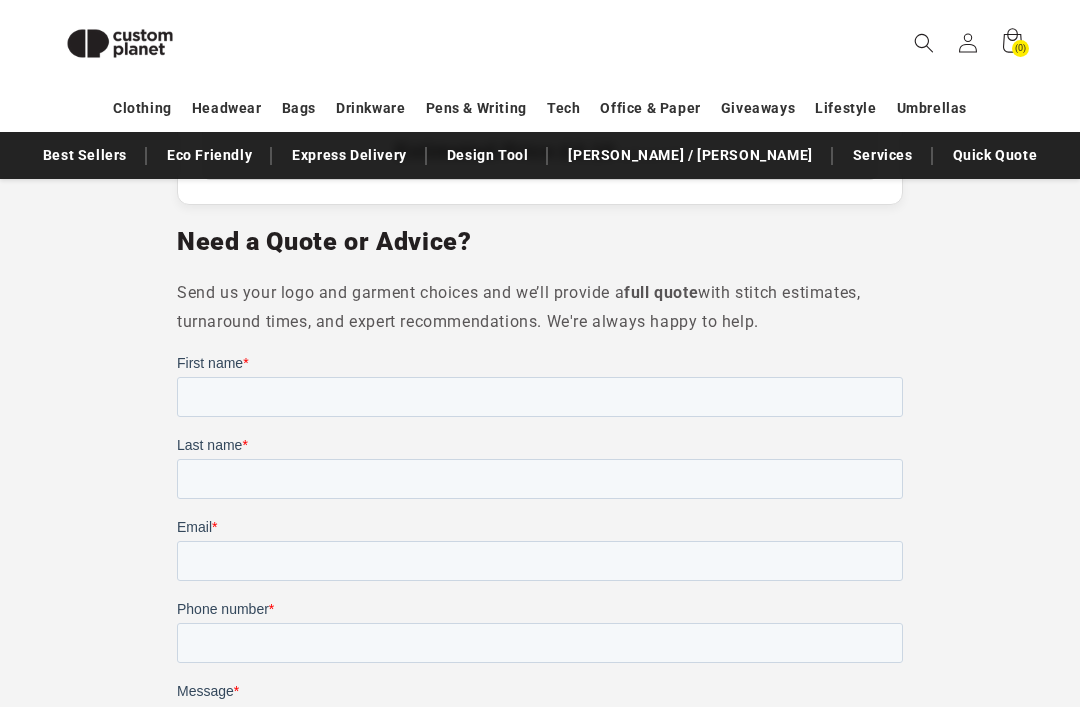 scroll, scrollTop: 1436, scrollLeft: 0, axis: vertical 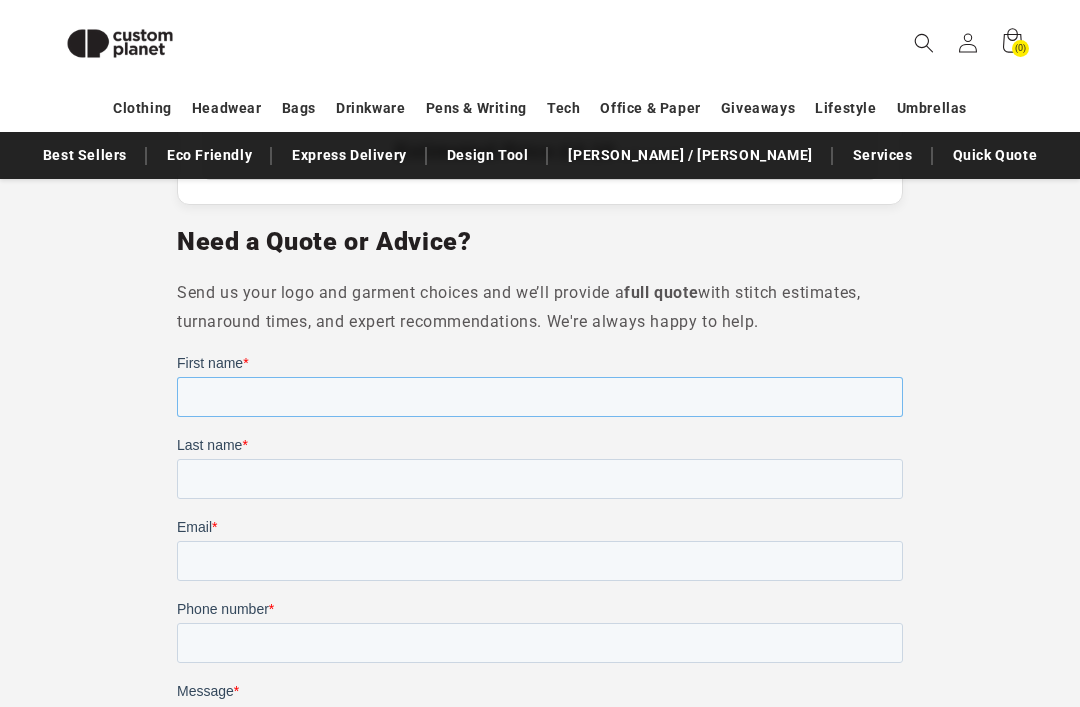 click on "First name *" at bounding box center (540, 397) 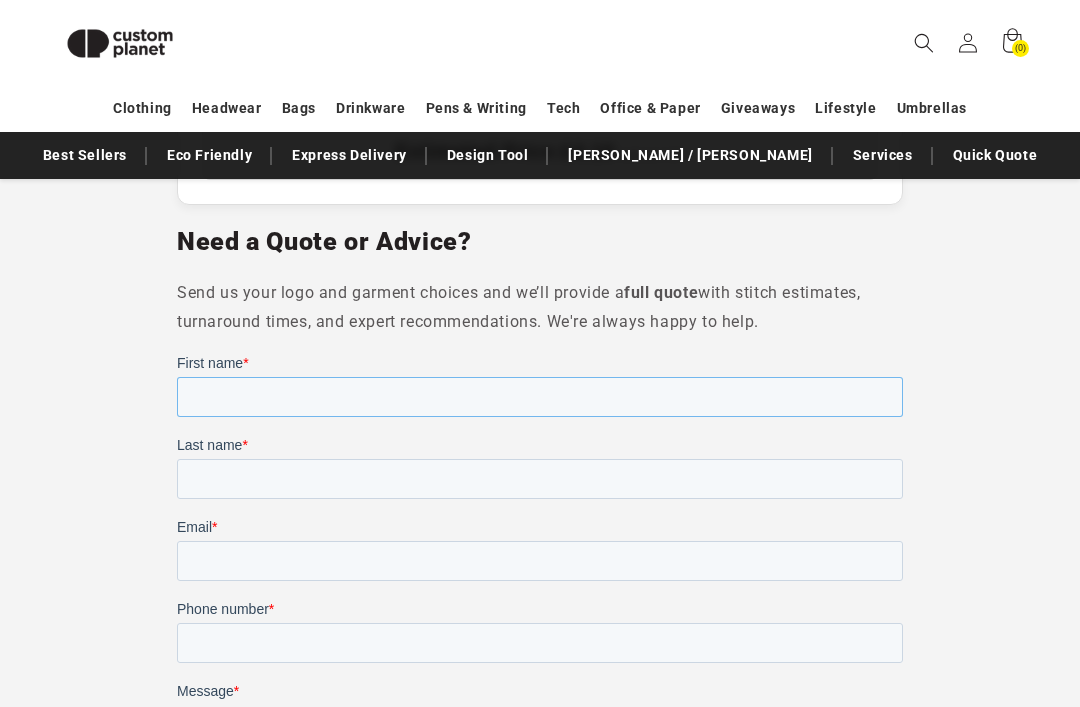 type on "*******" 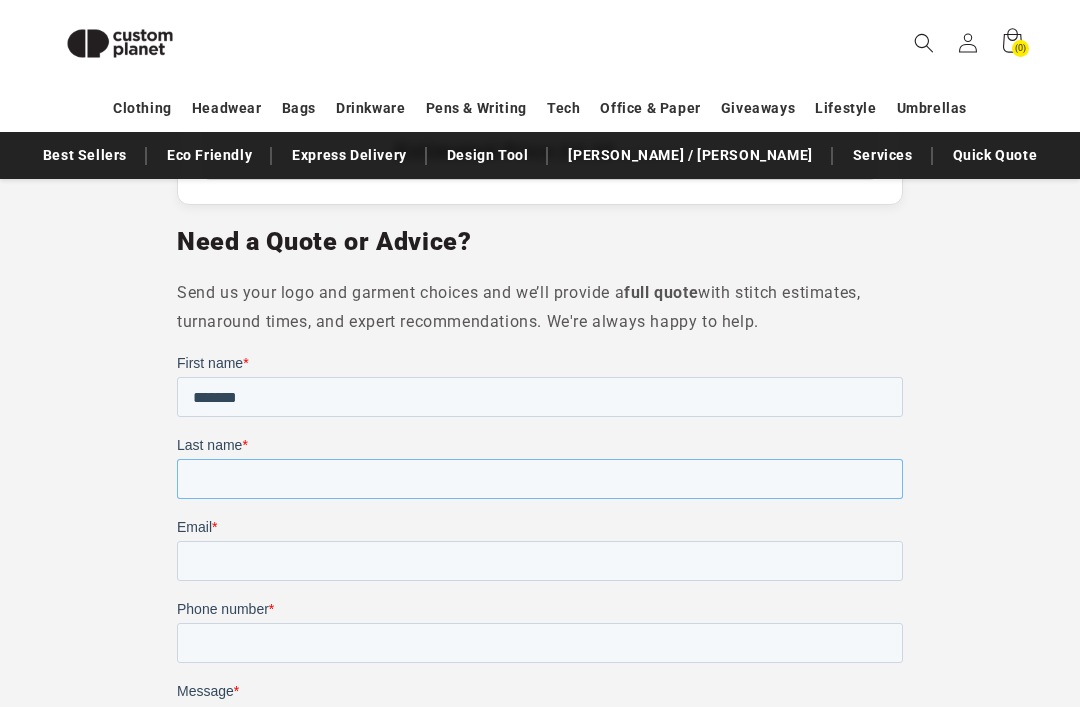 type on "*********" 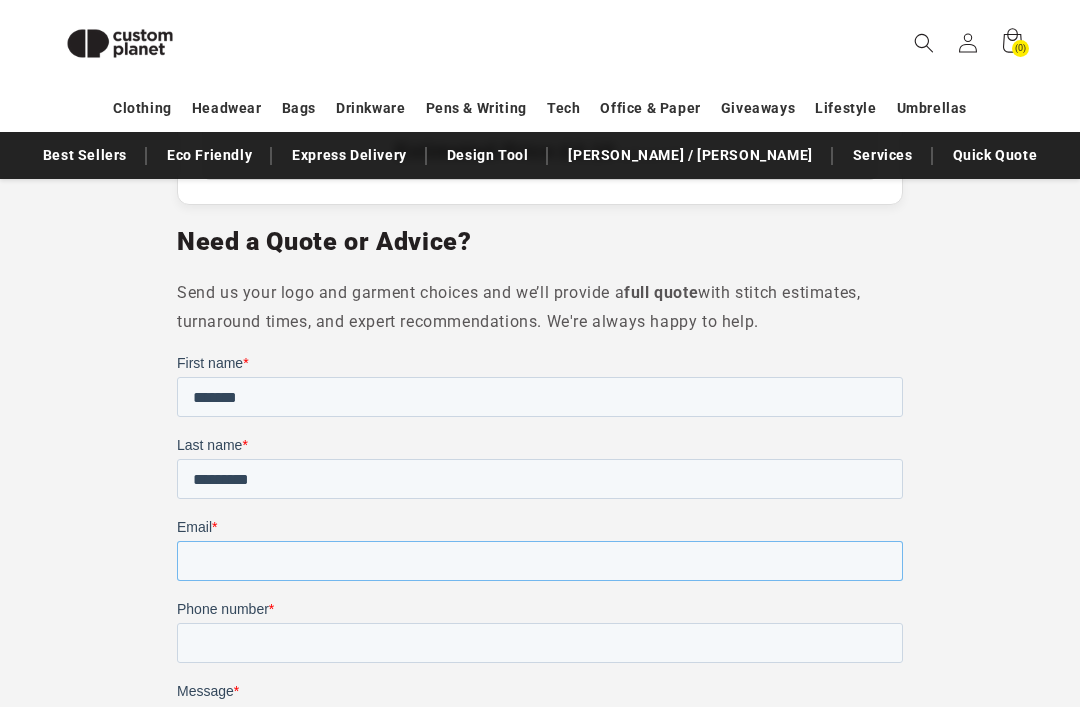 type on "**********" 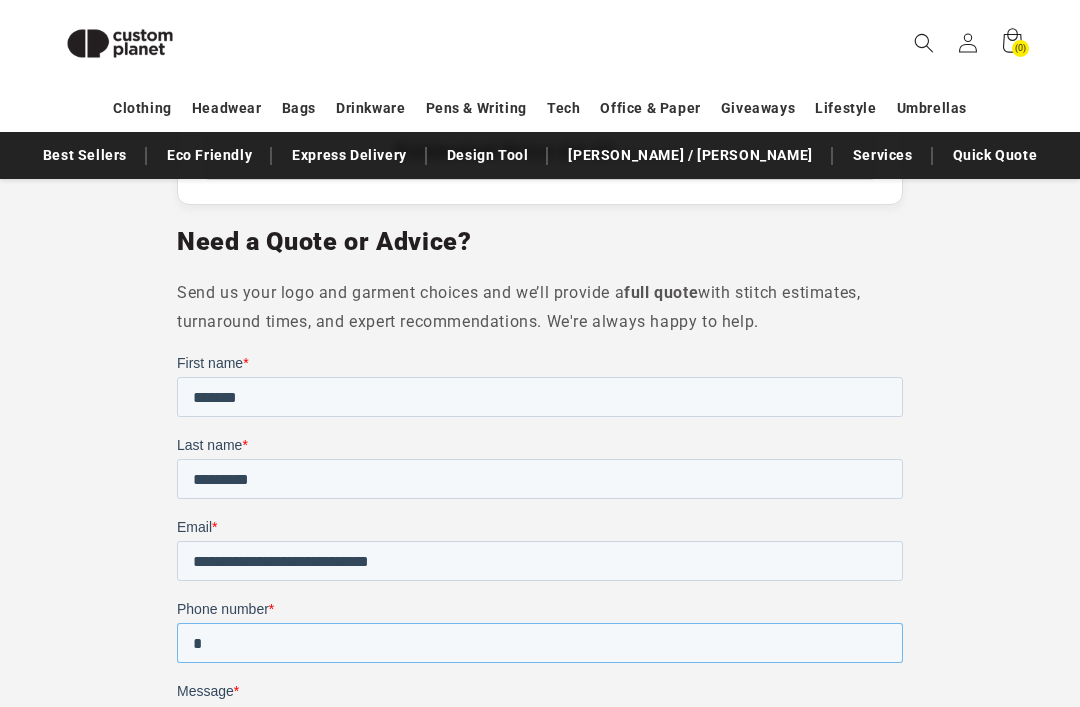type on "**" 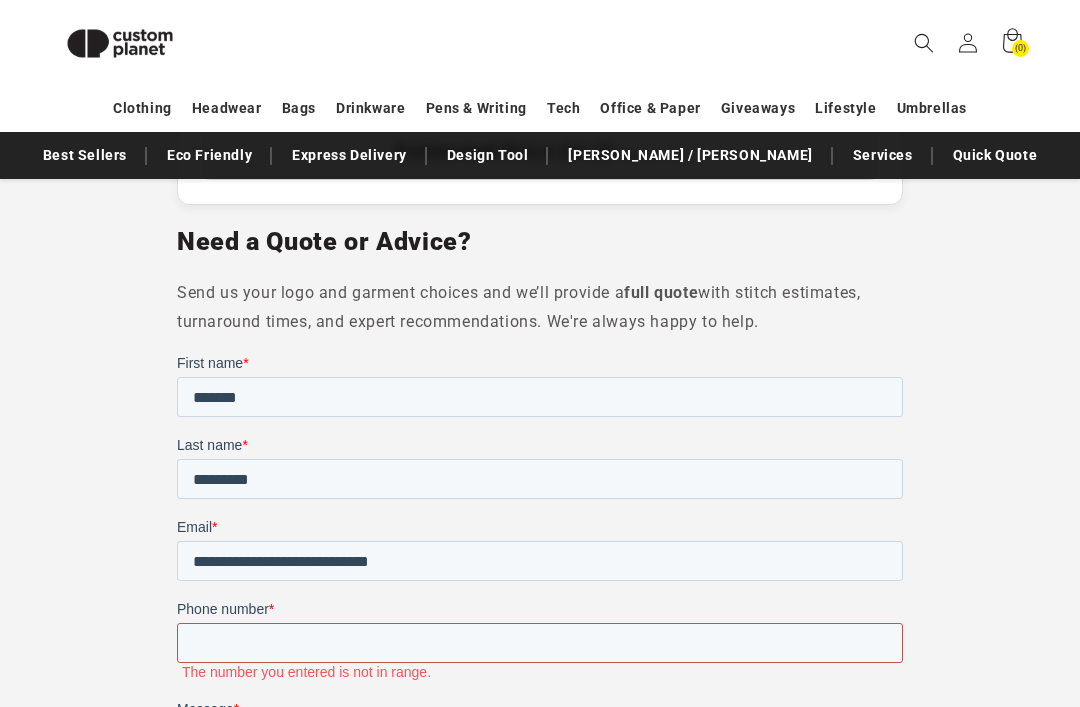 type on "**********" 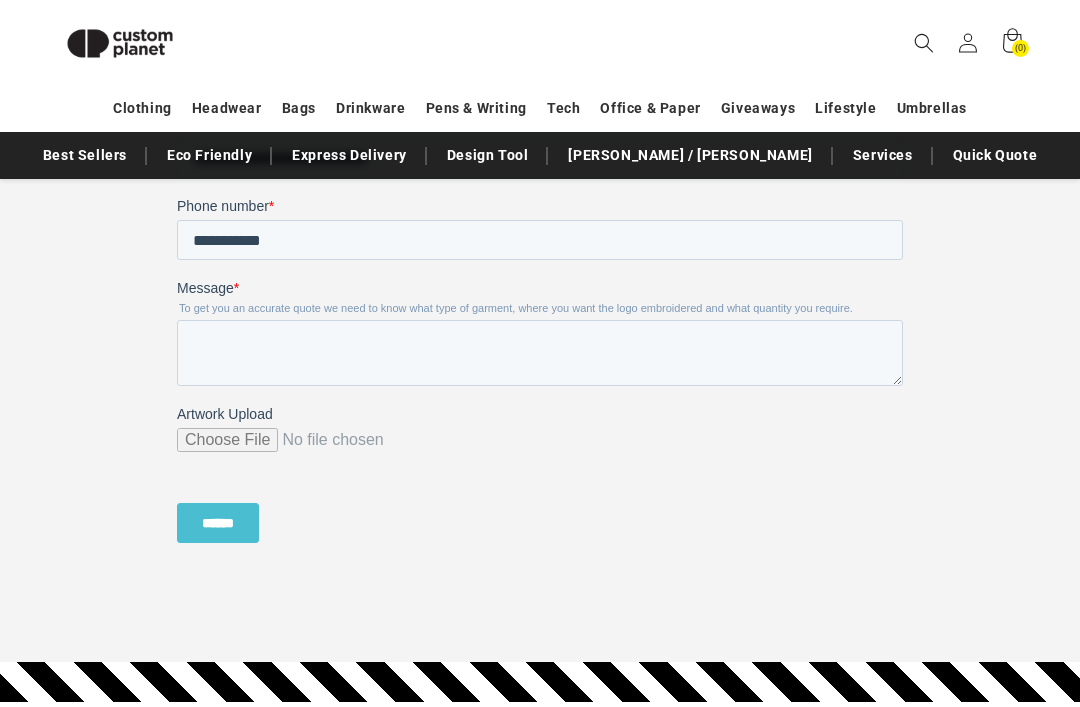 scroll, scrollTop: 1849, scrollLeft: 0, axis: vertical 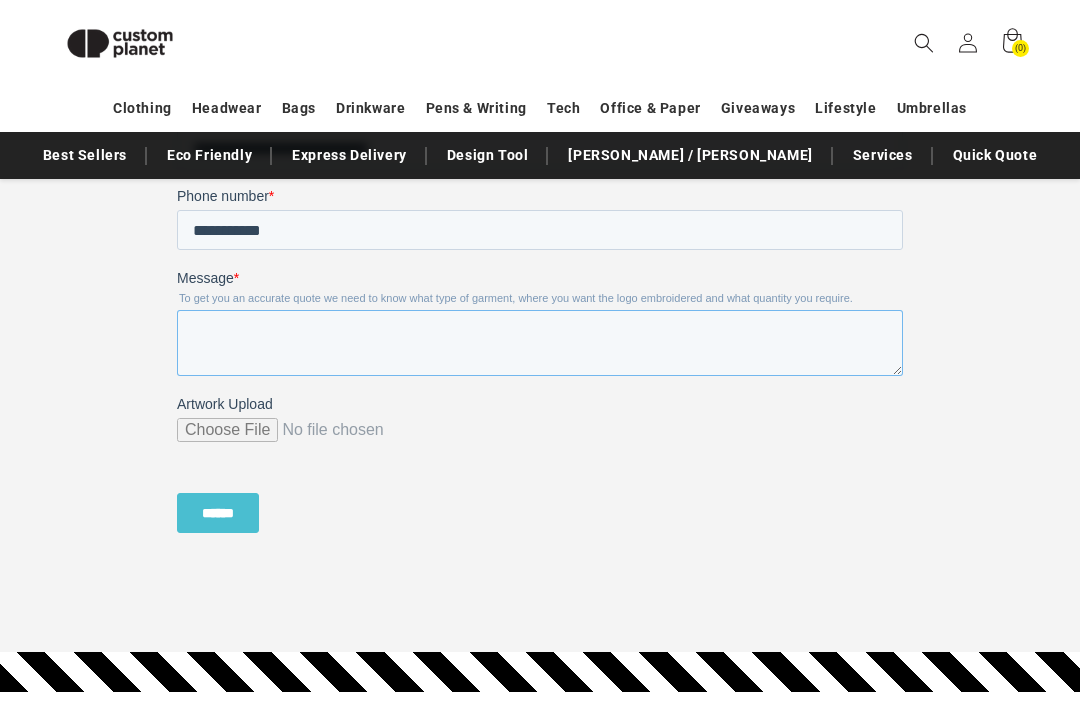 click on "Message *" at bounding box center (540, 344) 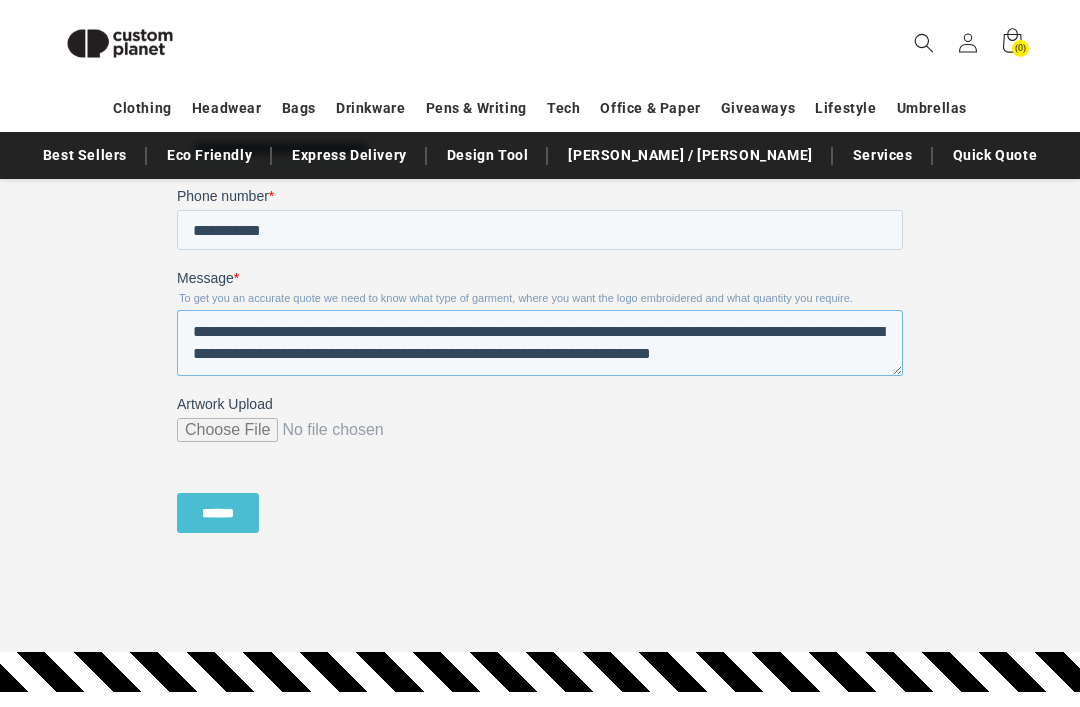 scroll, scrollTop: 11, scrollLeft: 0, axis: vertical 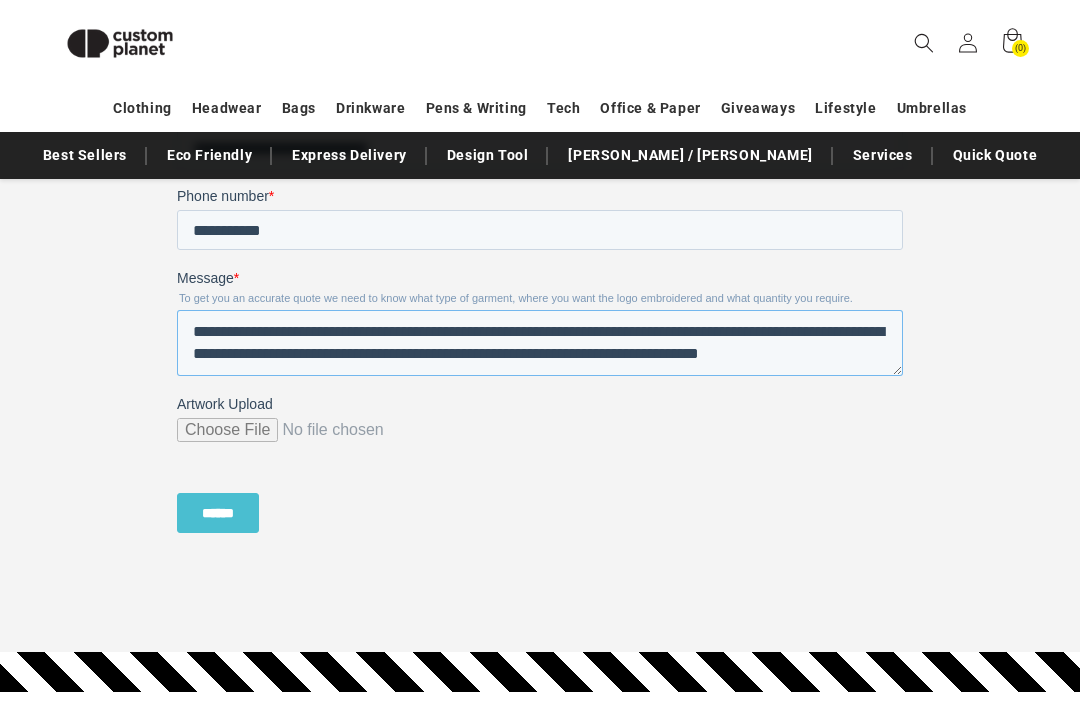 click on "**********" at bounding box center (540, 344) 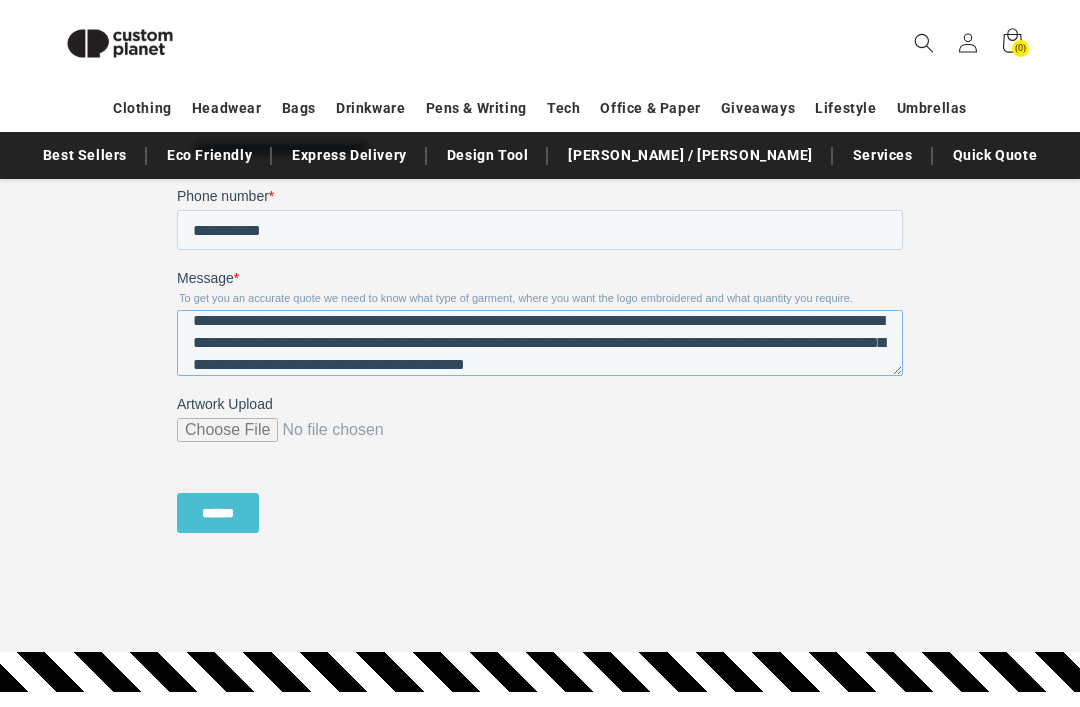 scroll, scrollTop: 1849, scrollLeft: 0, axis: vertical 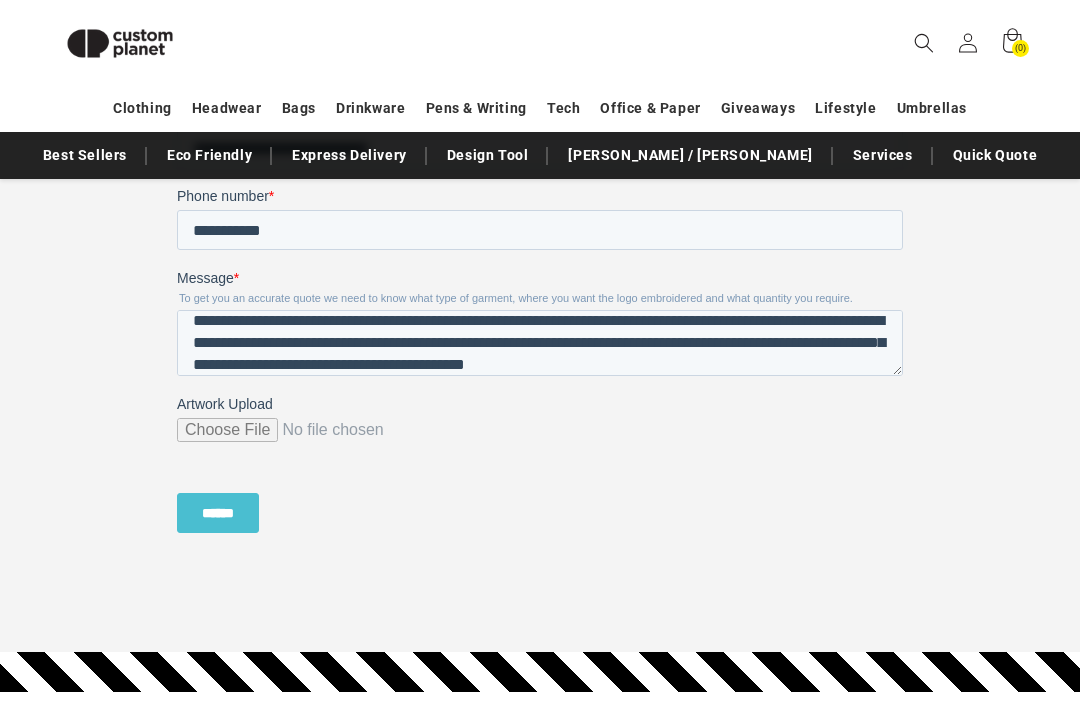 click on "Artwork Upload" at bounding box center [540, 439] 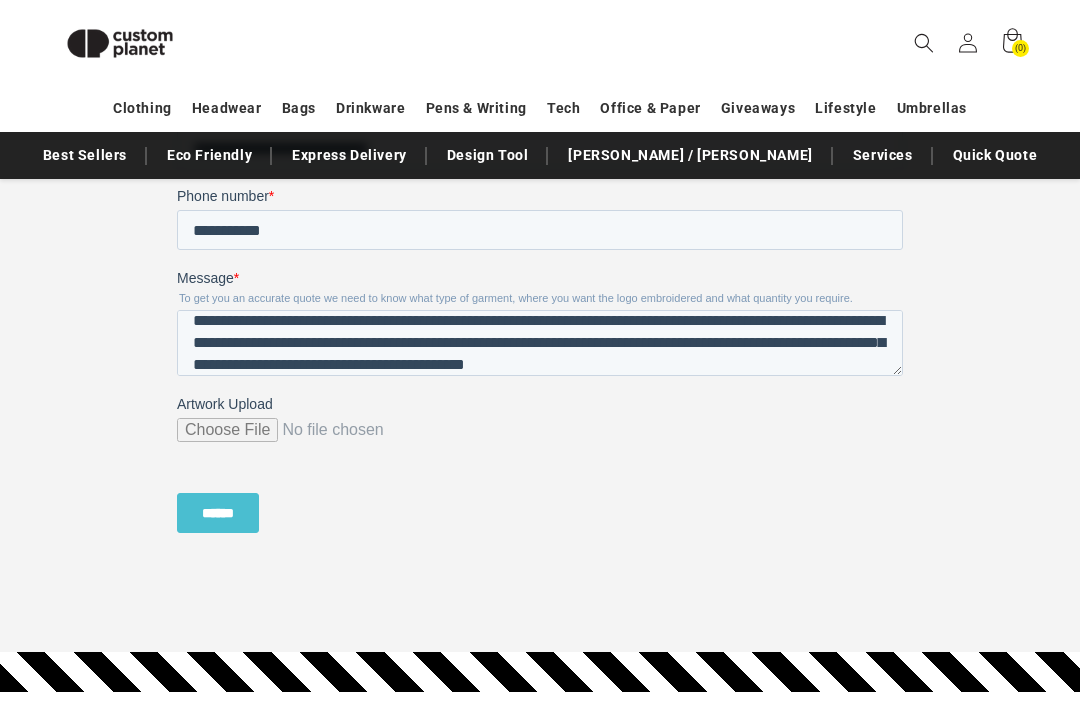 click on "Artwork Upload" at bounding box center (540, 427) 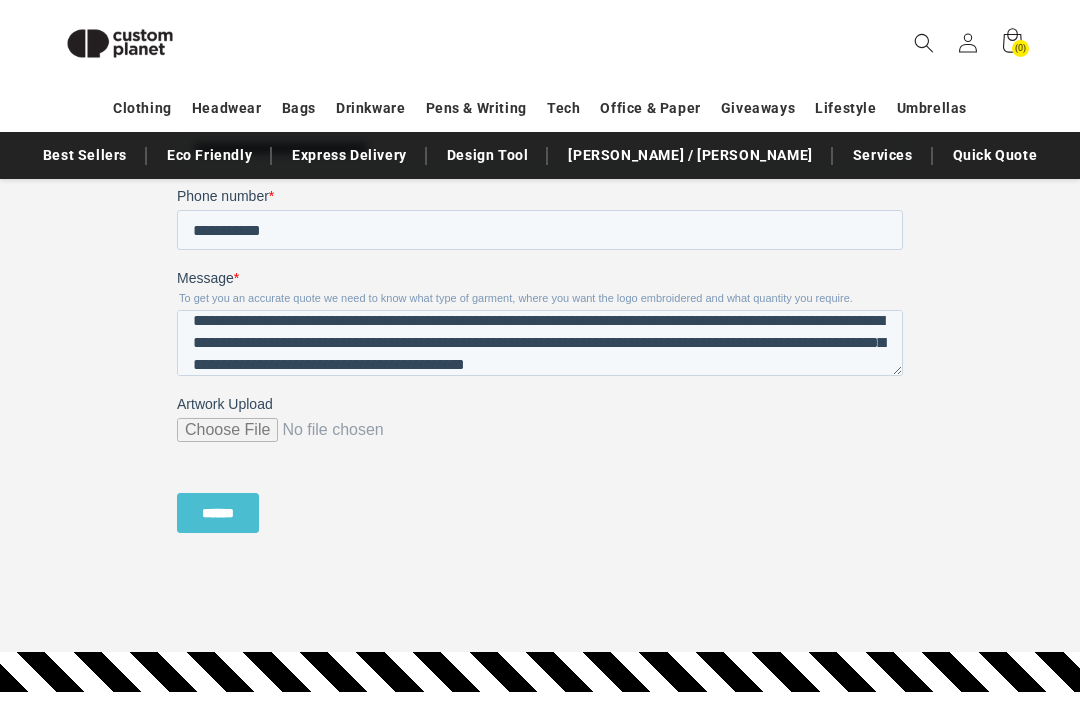 click on "Artwork Upload" at bounding box center (540, 439) 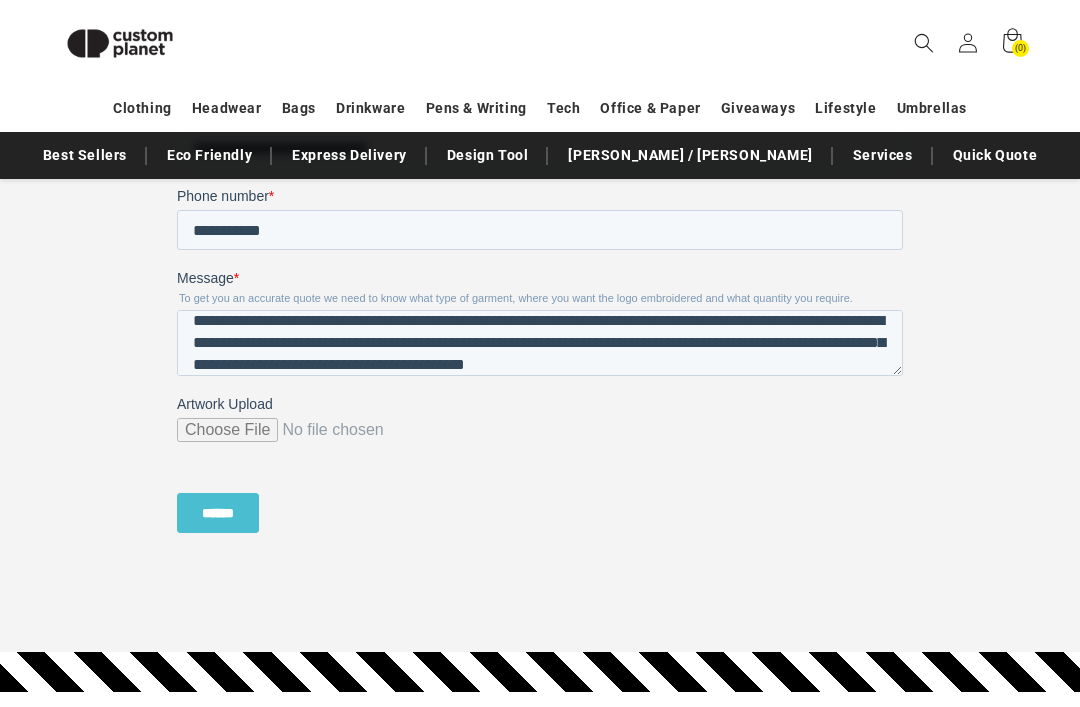 click on "Artwork Upload" at bounding box center [540, 439] 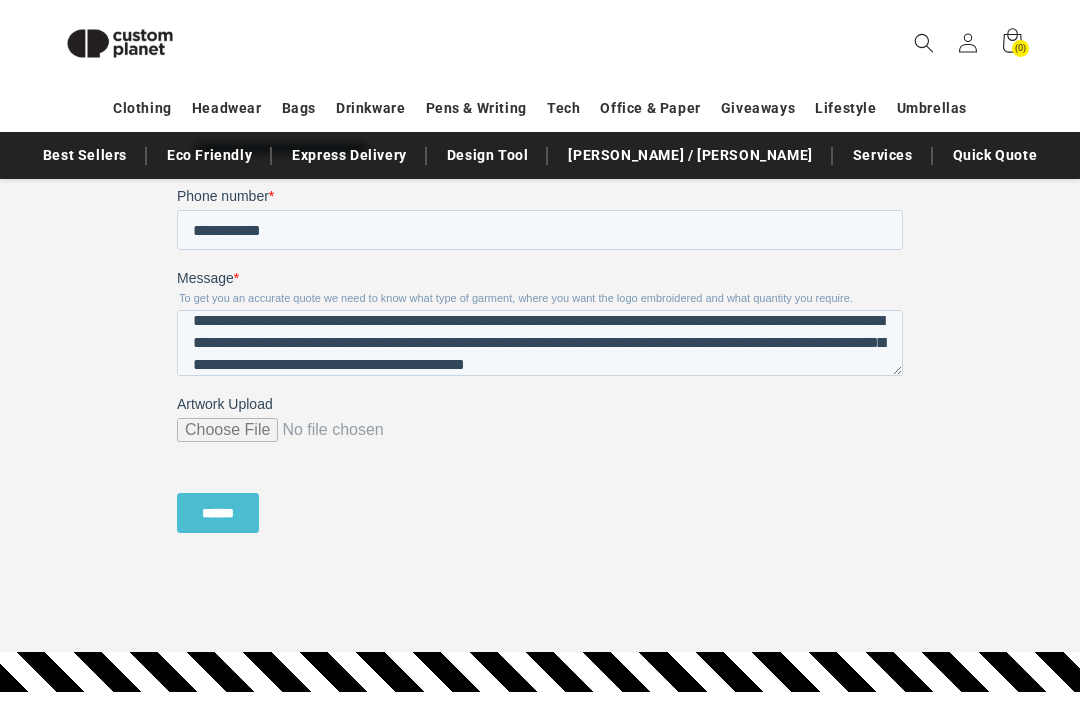 type on "**********" 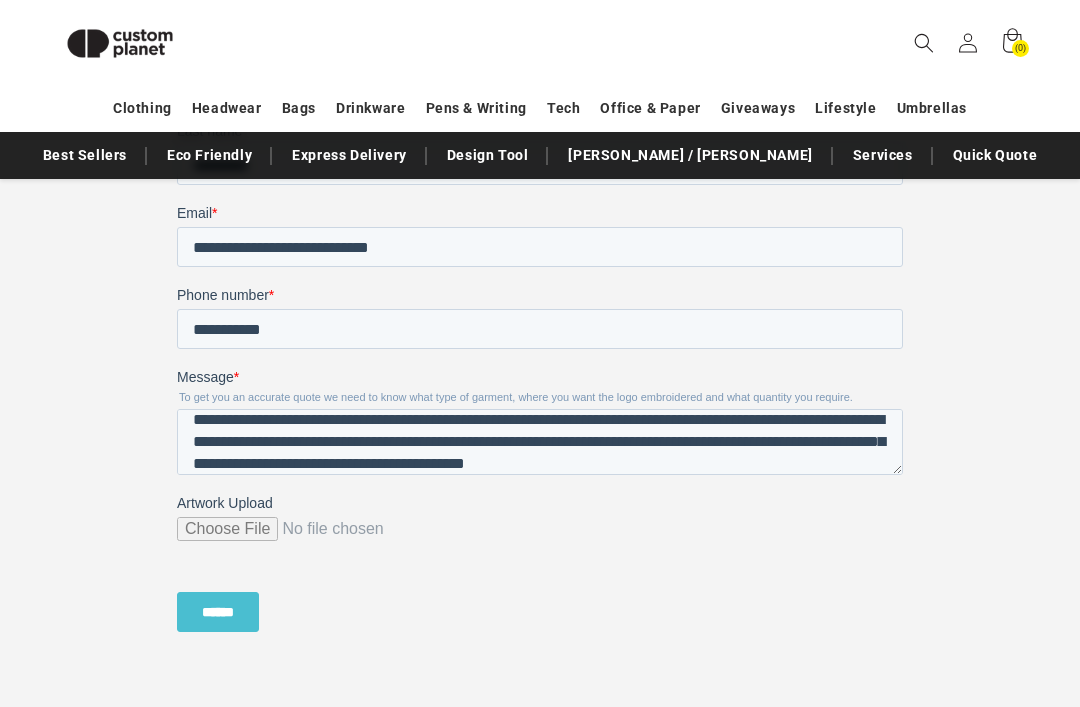 scroll, scrollTop: 1809, scrollLeft: 0, axis: vertical 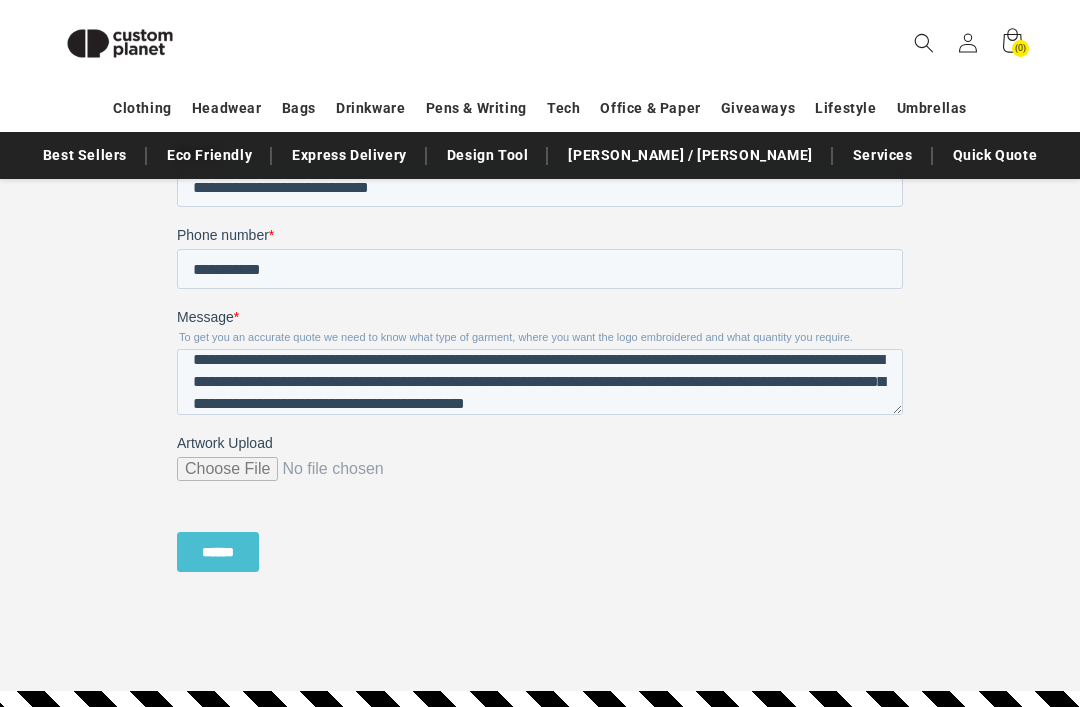 click on "******" at bounding box center [218, 553] 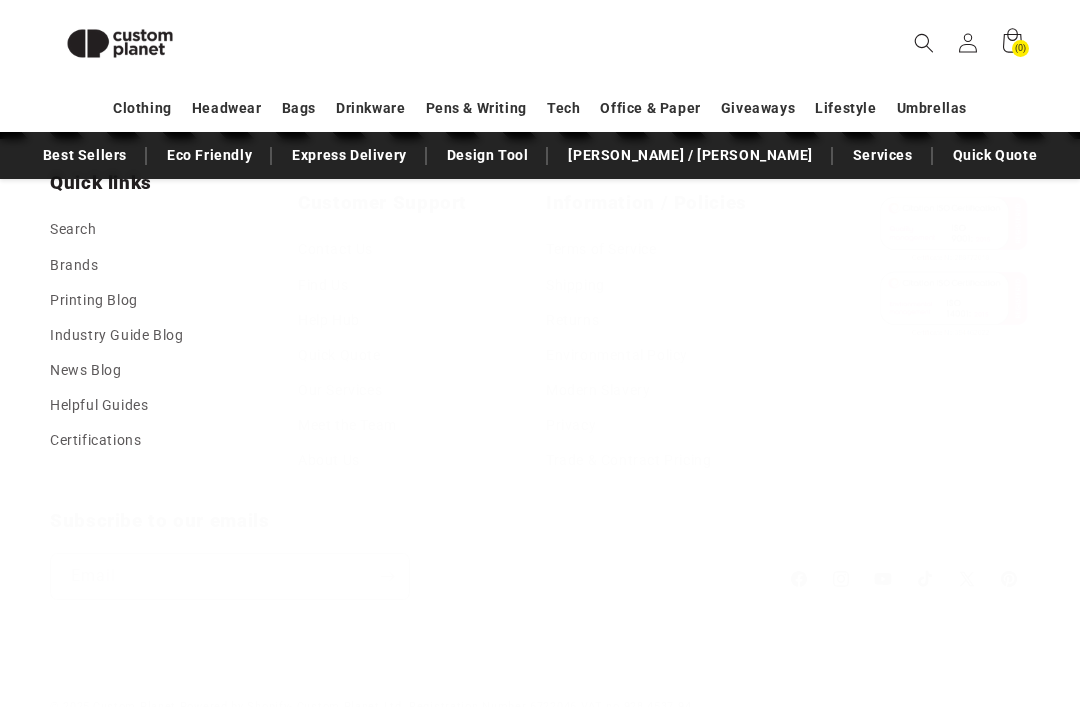 scroll, scrollTop: 1756, scrollLeft: 0, axis: vertical 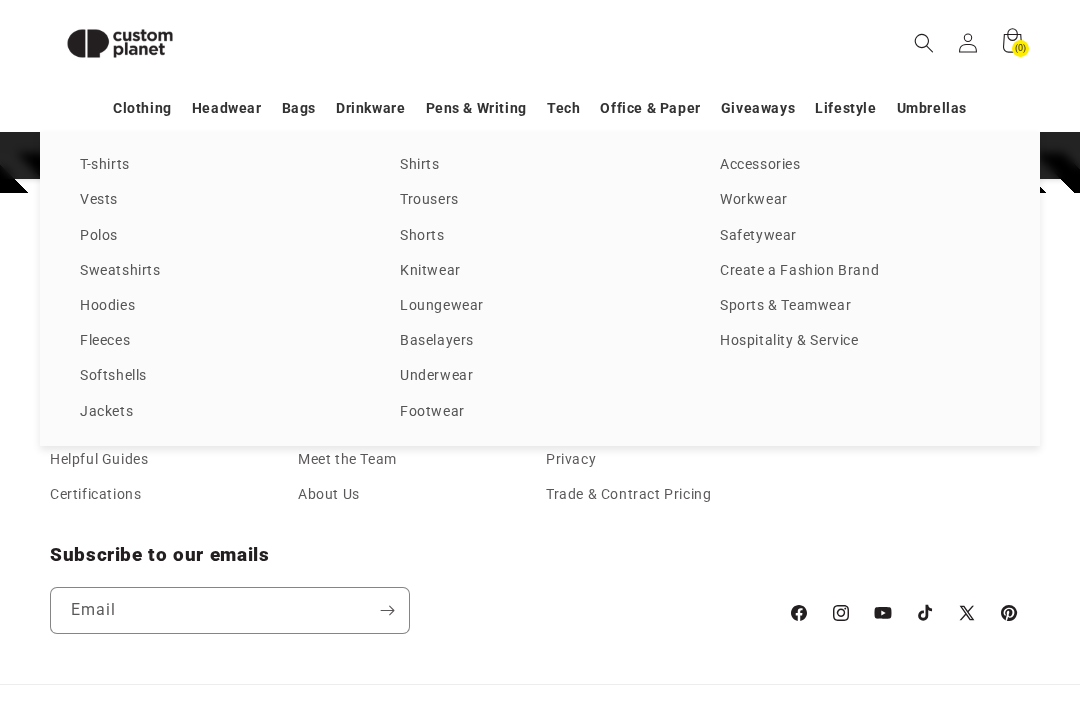 click on "T-shirts" at bounding box center (220, 165) 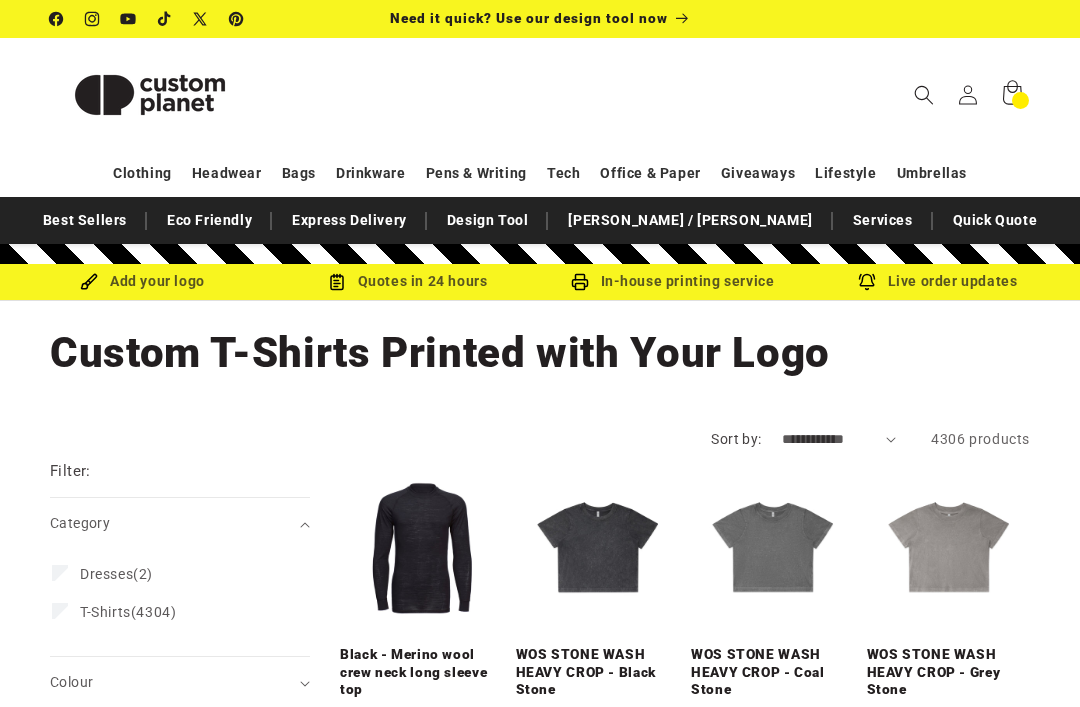 scroll, scrollTop: 3, scrollLeft: 0, axis: vertical 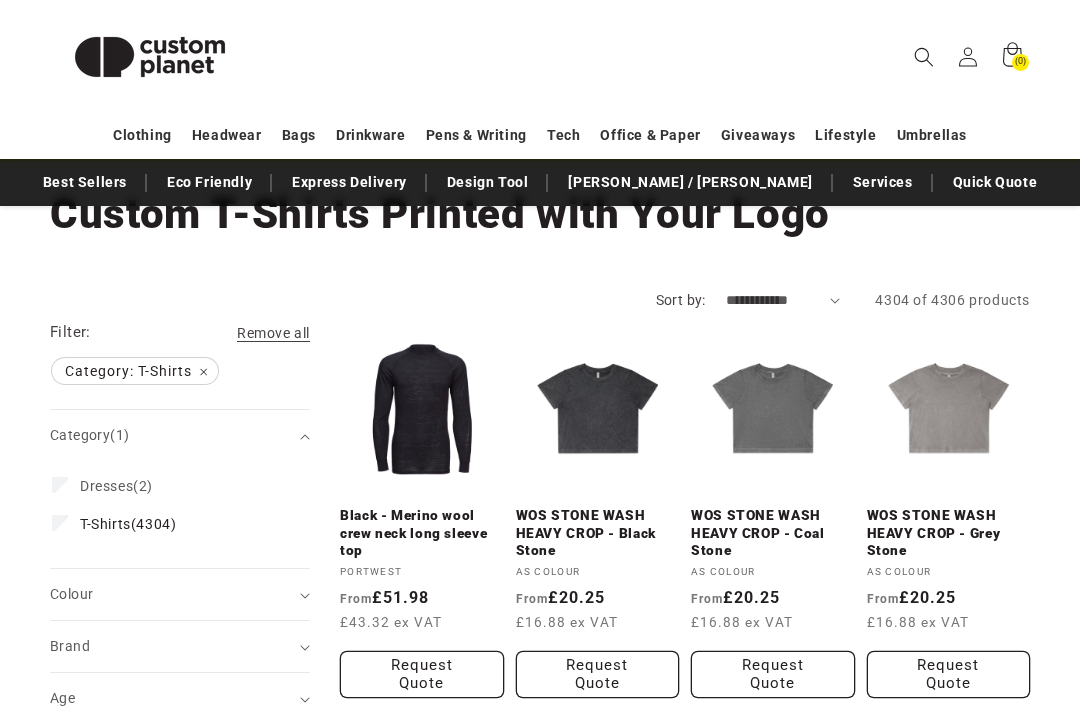 click on "Colour
(0)" at bounding box center [180, 594] 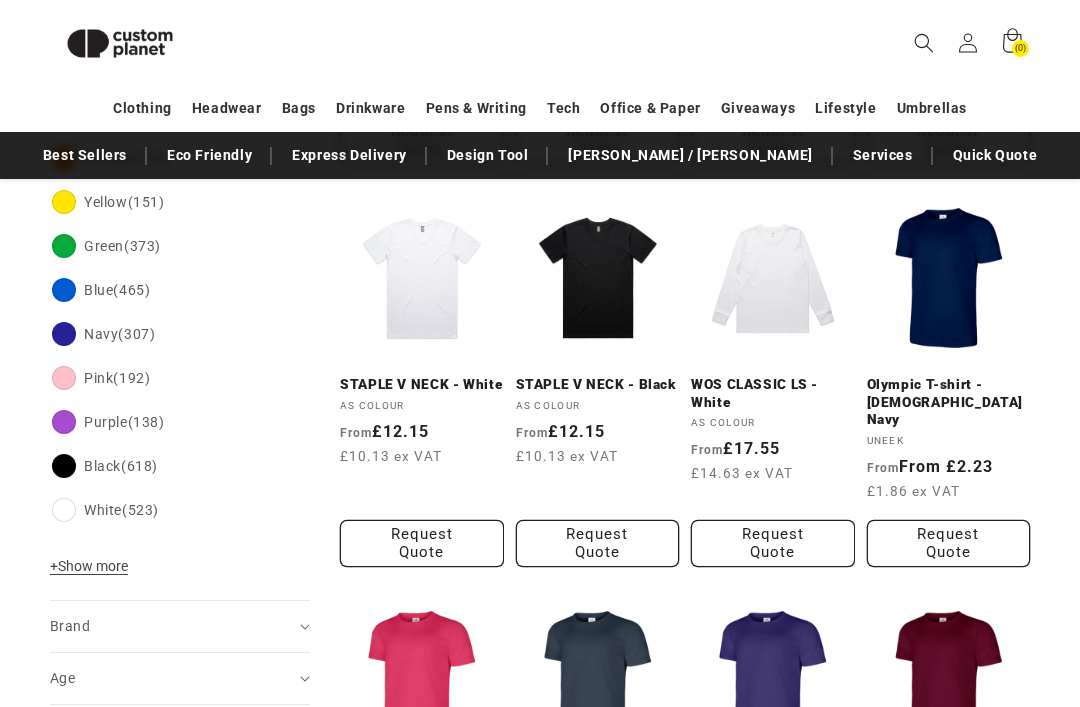 scroll, scrollTop: 646, scrollLeft: 0, axis: vertical 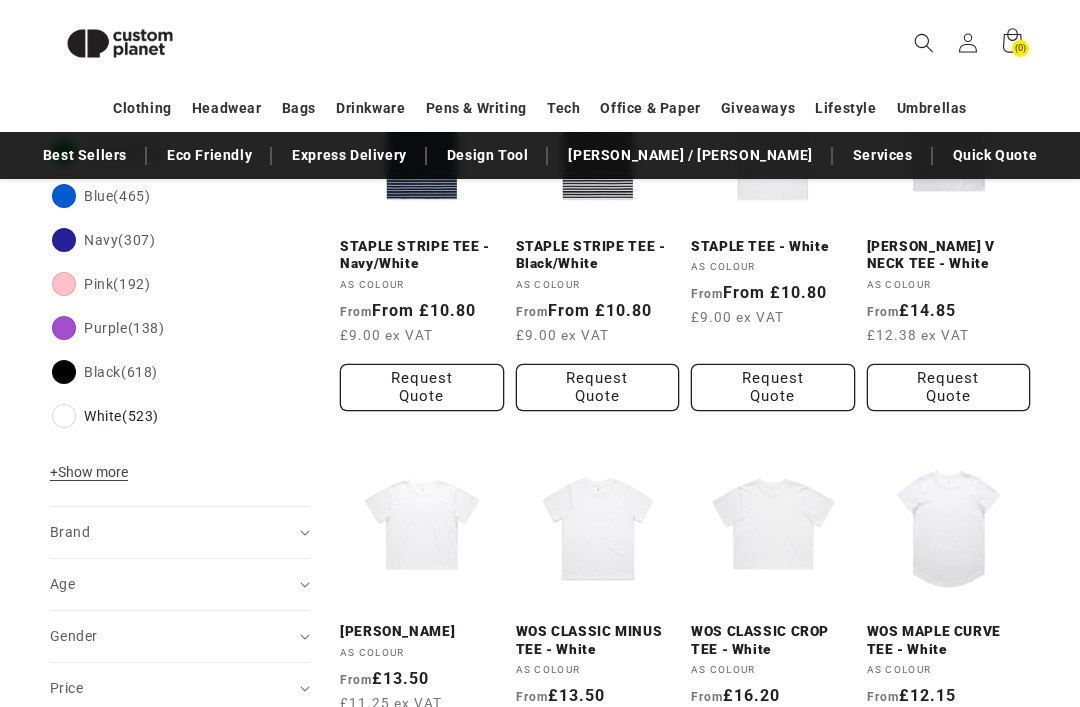 click on "Brand
(0)" at bounding box center (171, 532) 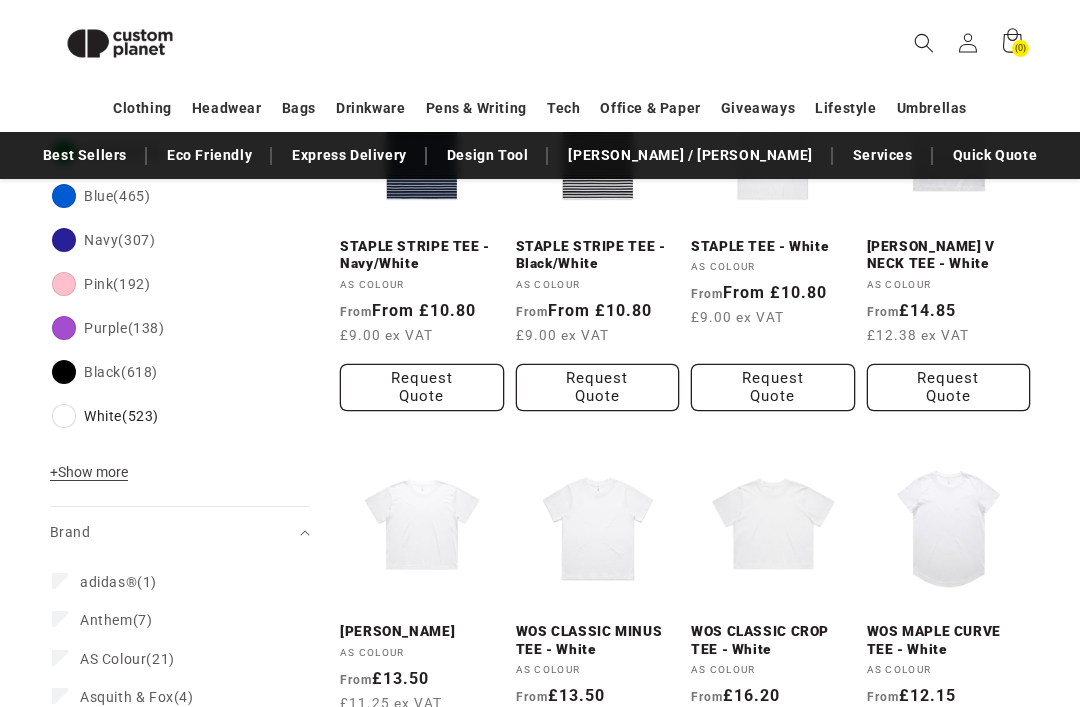 click on "AS Colour  (21)" at bounding box center [127, 659] 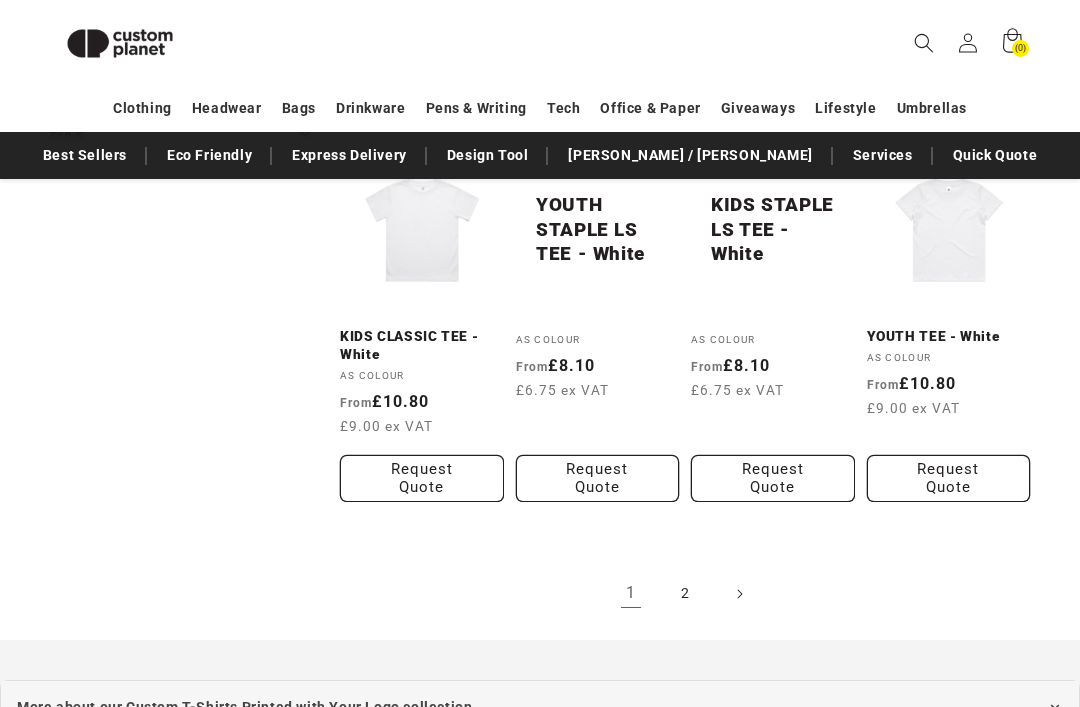 scroll, scrollTop: 1833, scrollLeft: 0, axis: vertical 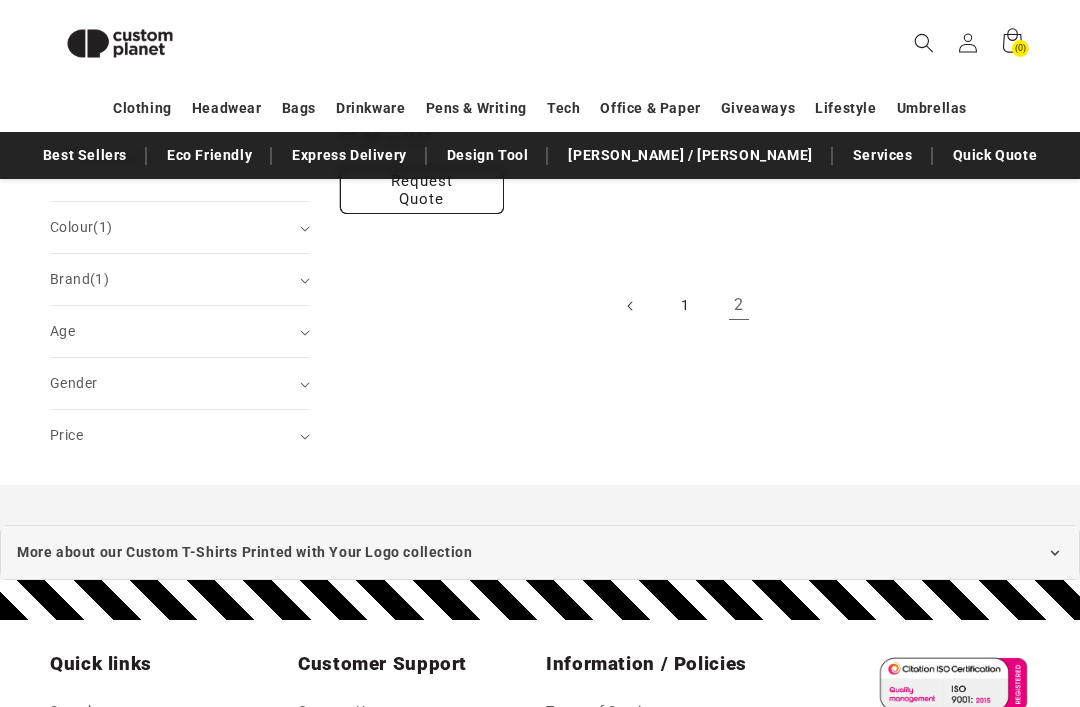 click on "1" at bounding box center (685, 306) 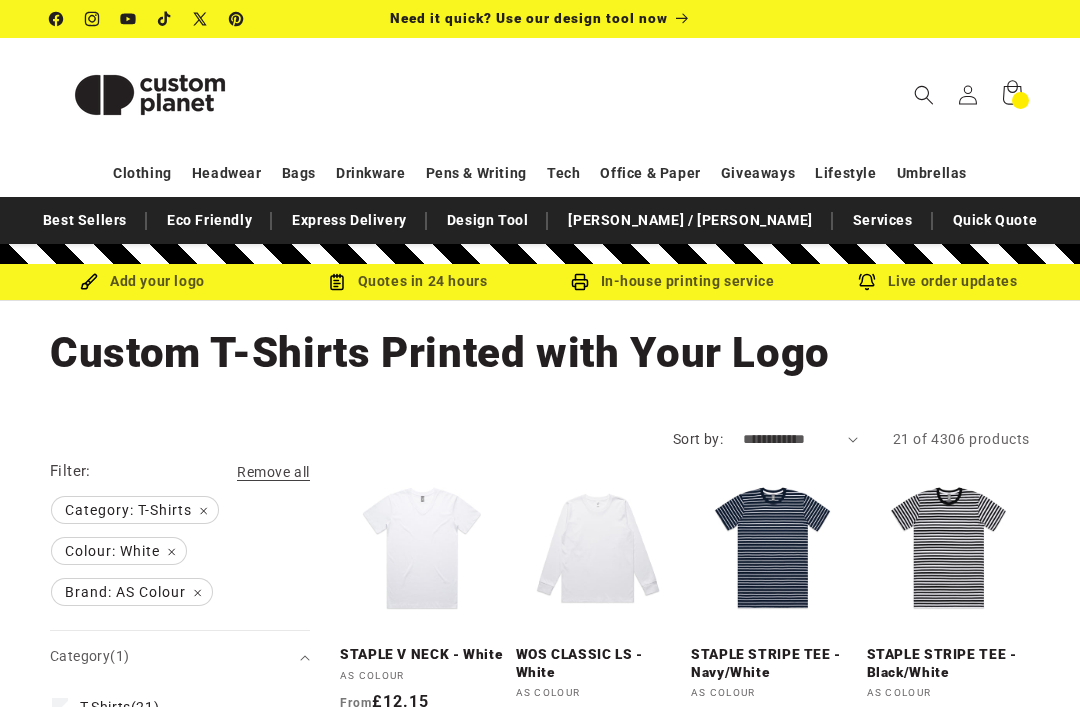 scroll, scrollTop: 0, scrollLeft: 0, axis: both 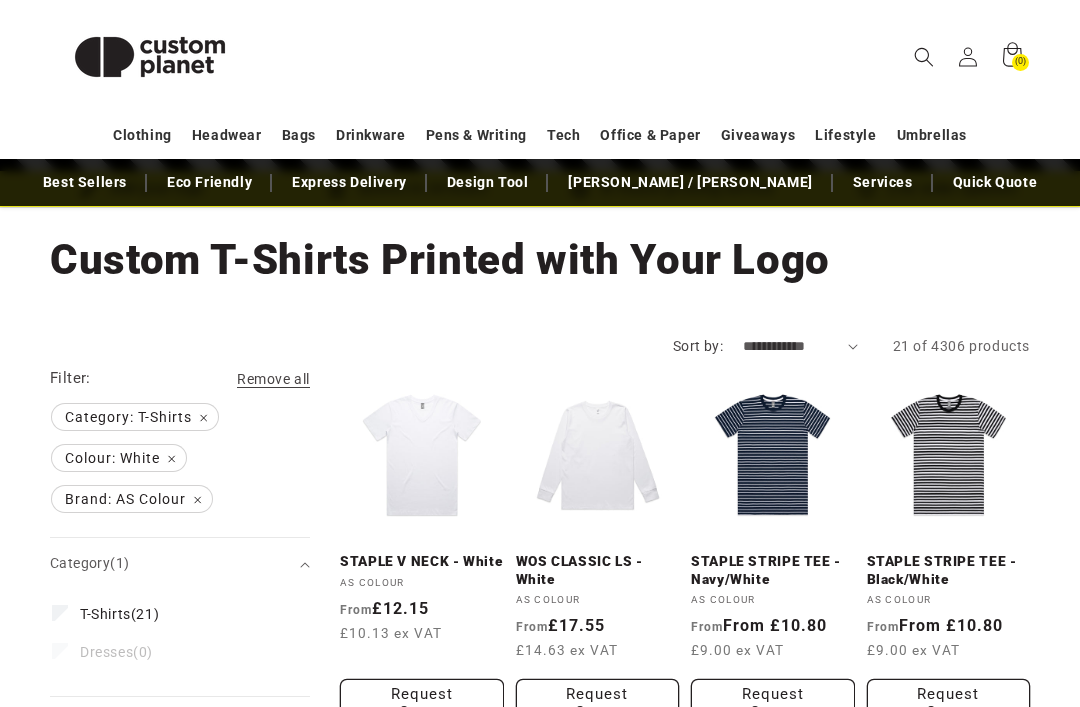 click on "STAPLE V NECK - White" at bounding box center (422, 562) 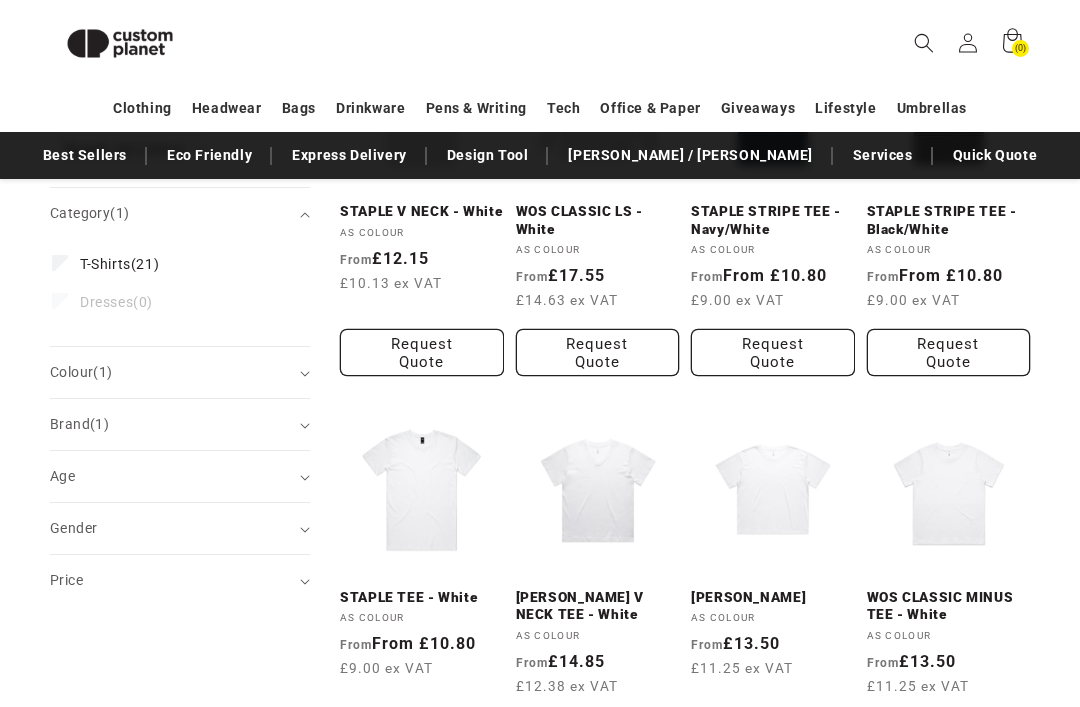 scroll, scrollTop: 416, scrollLeft: 0, axis: vertical 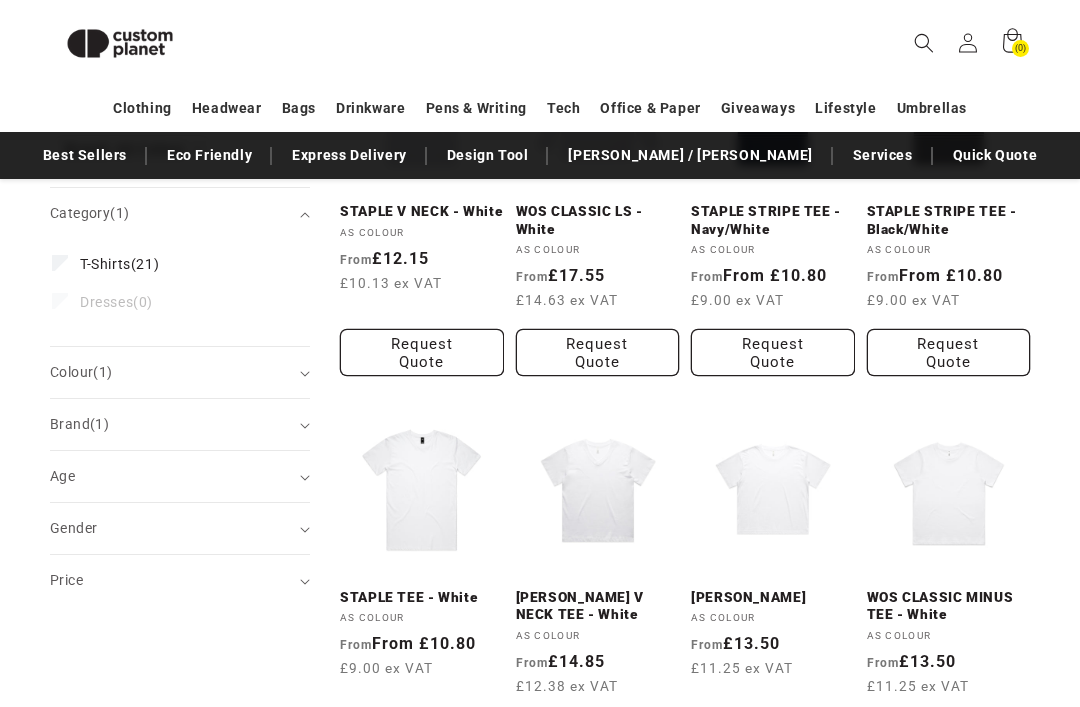 click on "STAPLE TEE - White" at bounding box center [422, 598] 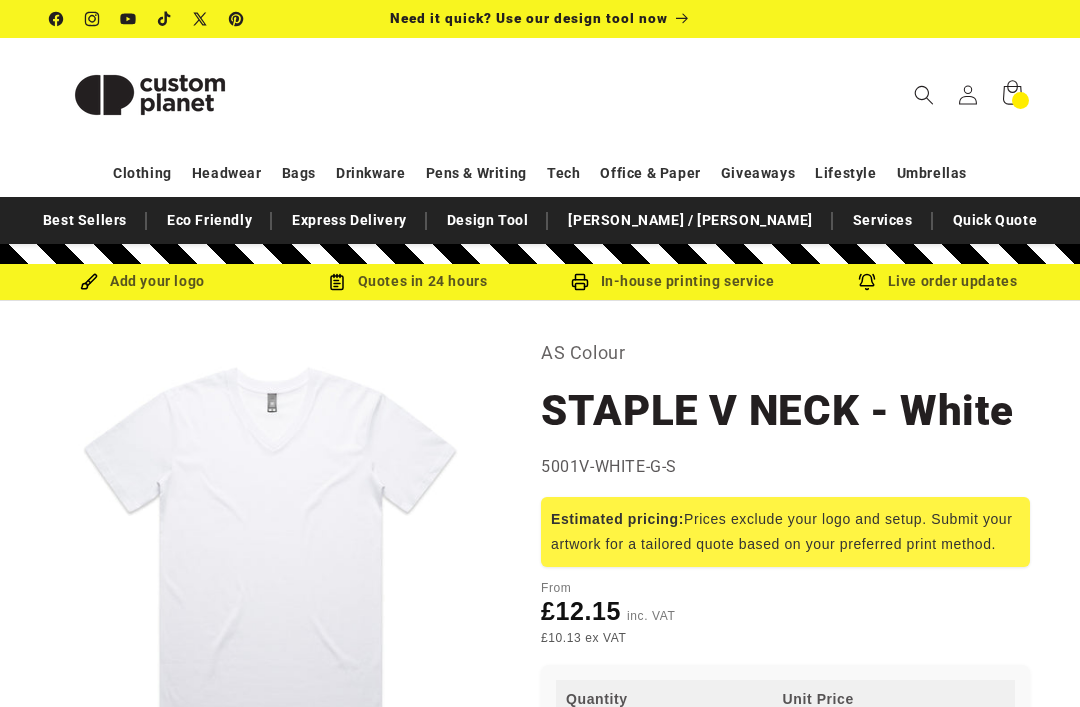 scroll, scrollTop: 0, scrollLeft: 0, axis: both 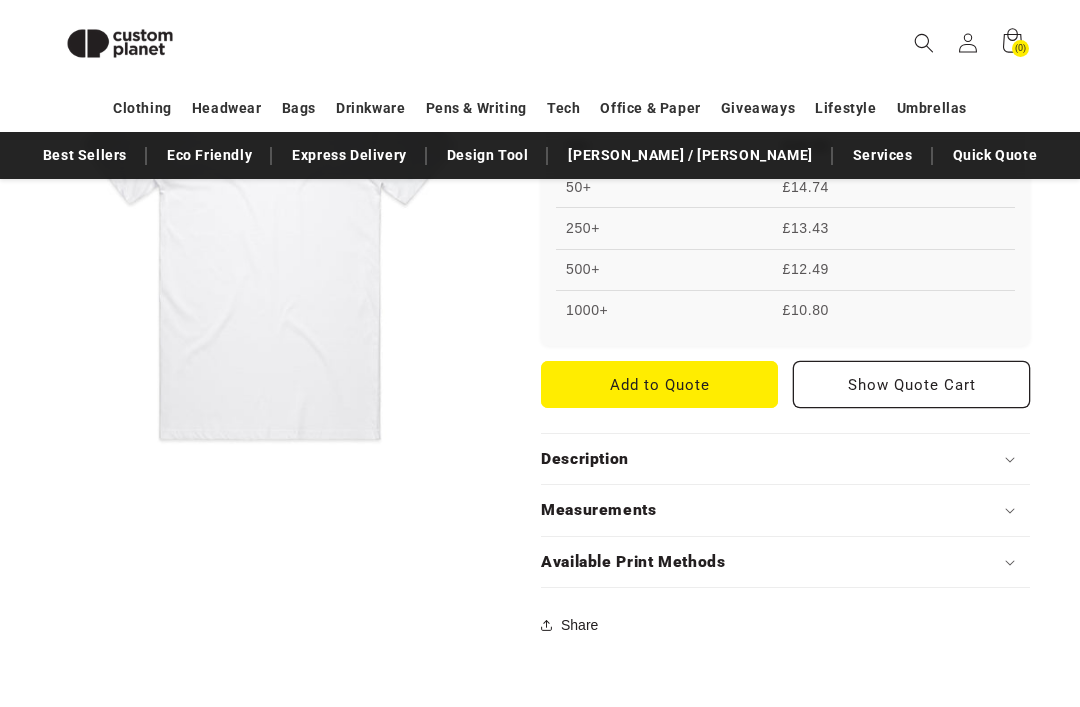 click on "Description" at bounding box center [785, 459] 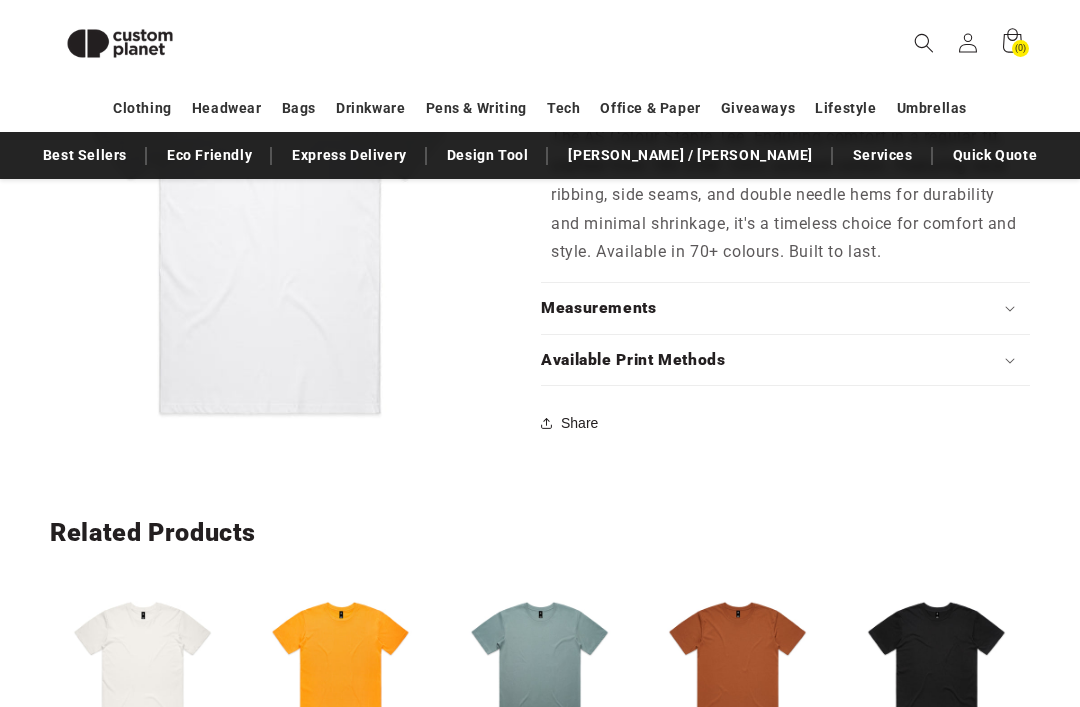 scroll, scrollTop: 986, scrollLeft: 0, axis: vertical 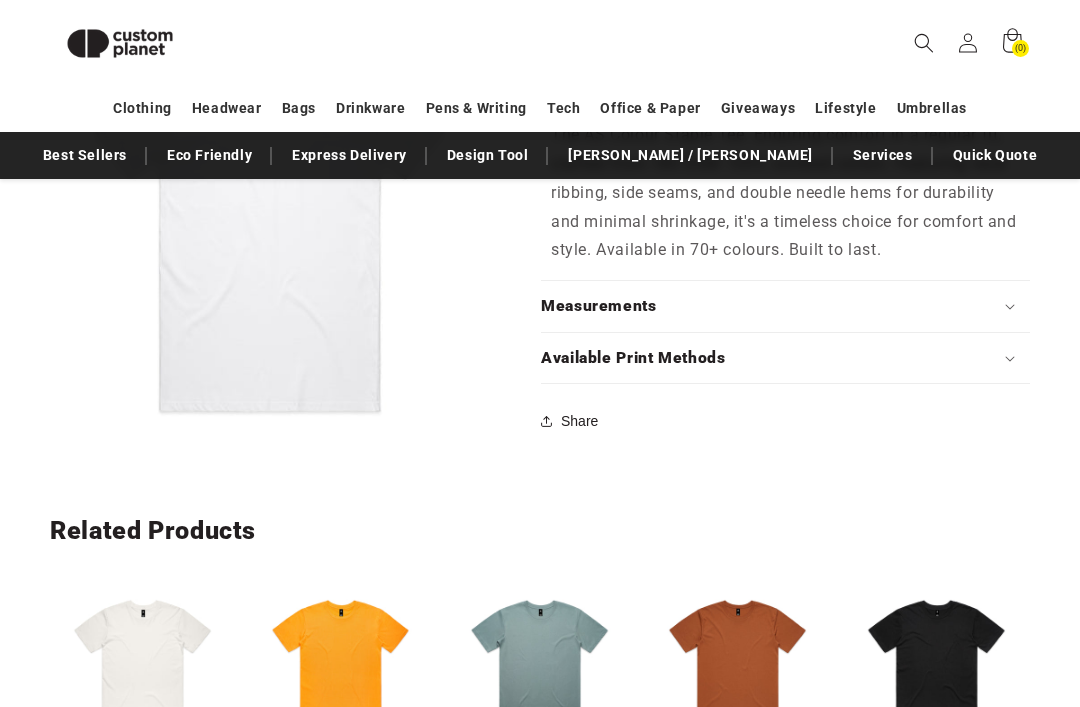 click on "Measurements" at bounding box center (785, 307) 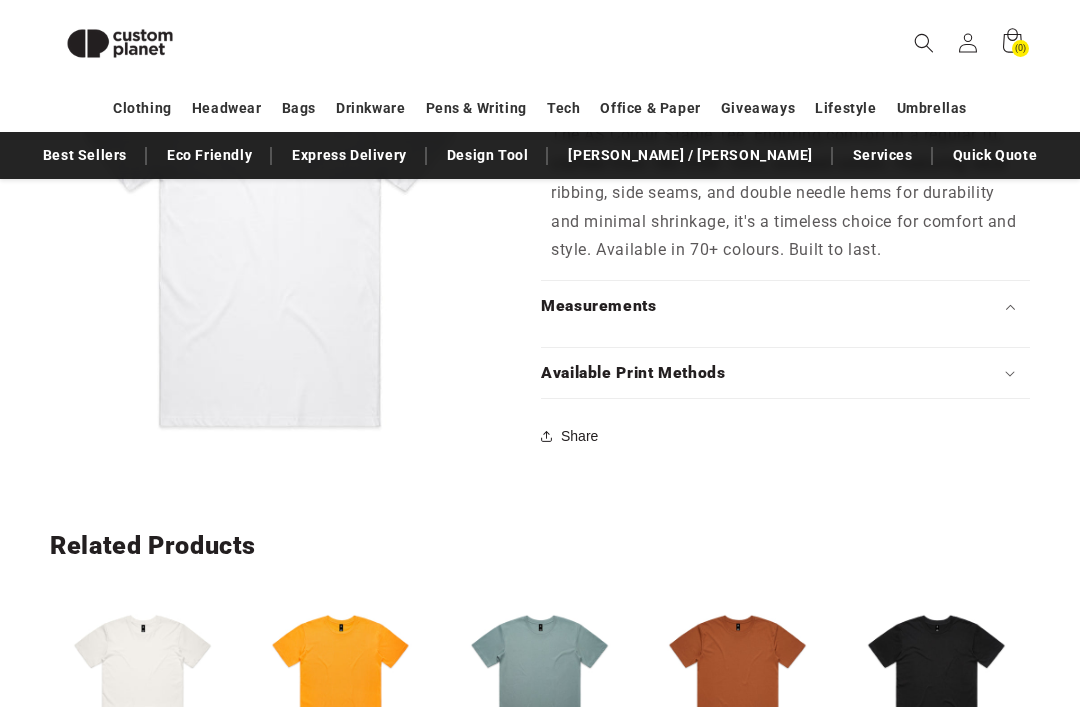 scroll, scrollTop: 987, scrollLeft: 0, axis: vertical 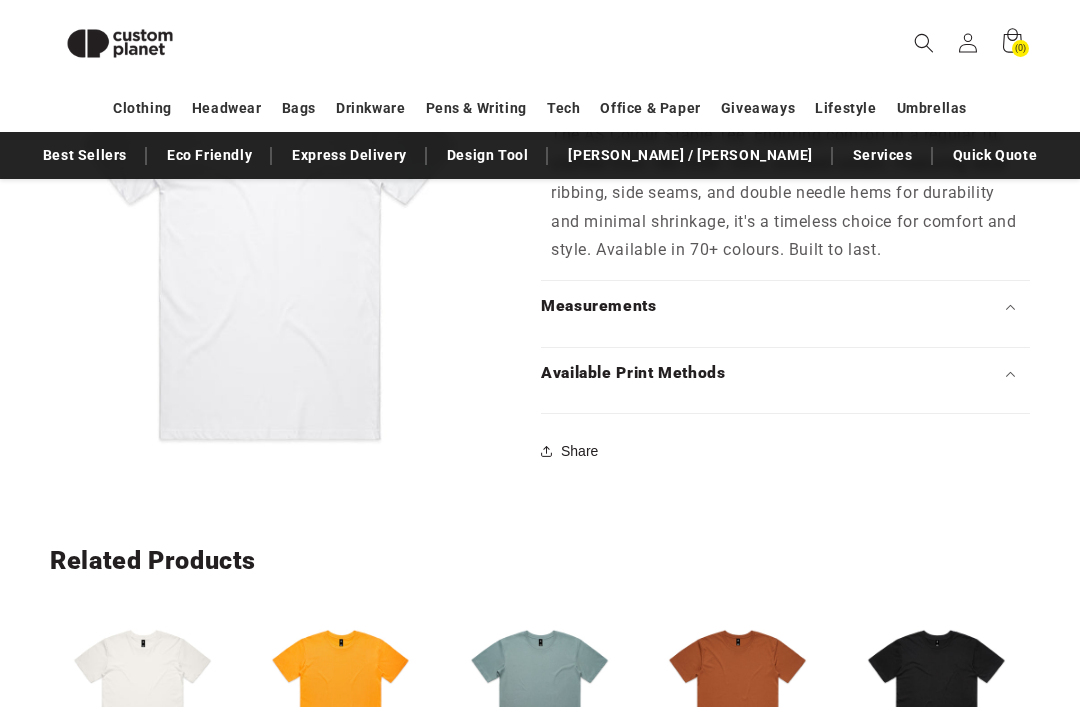 click 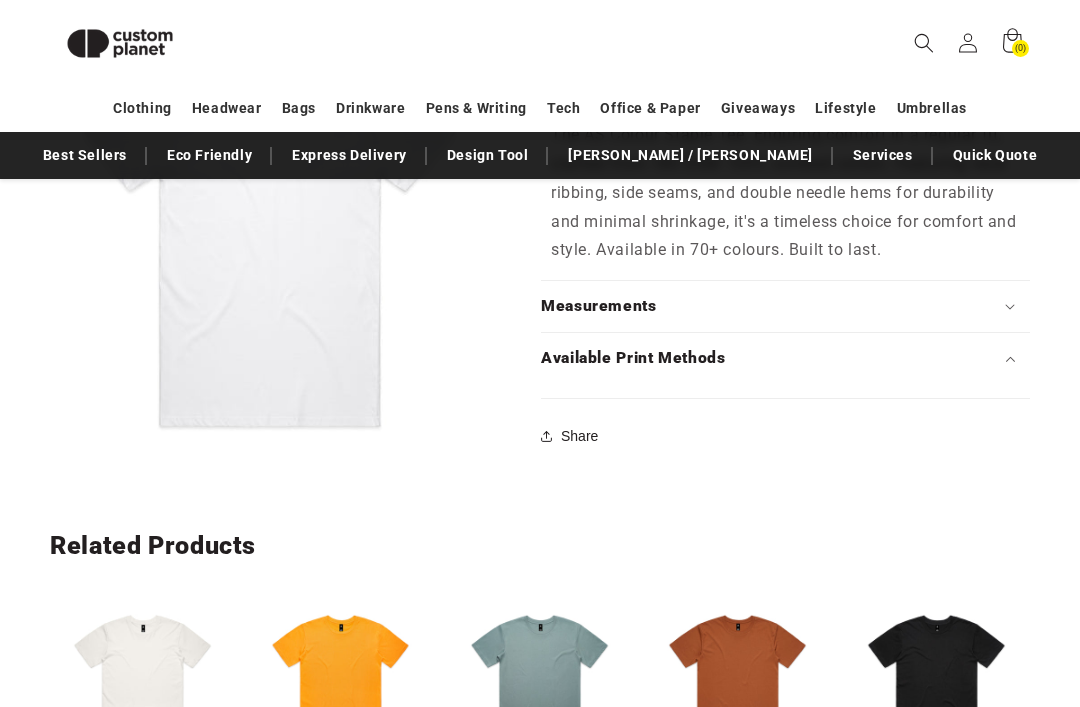click on "Available Print Methods" at bounding box center [785, 358] 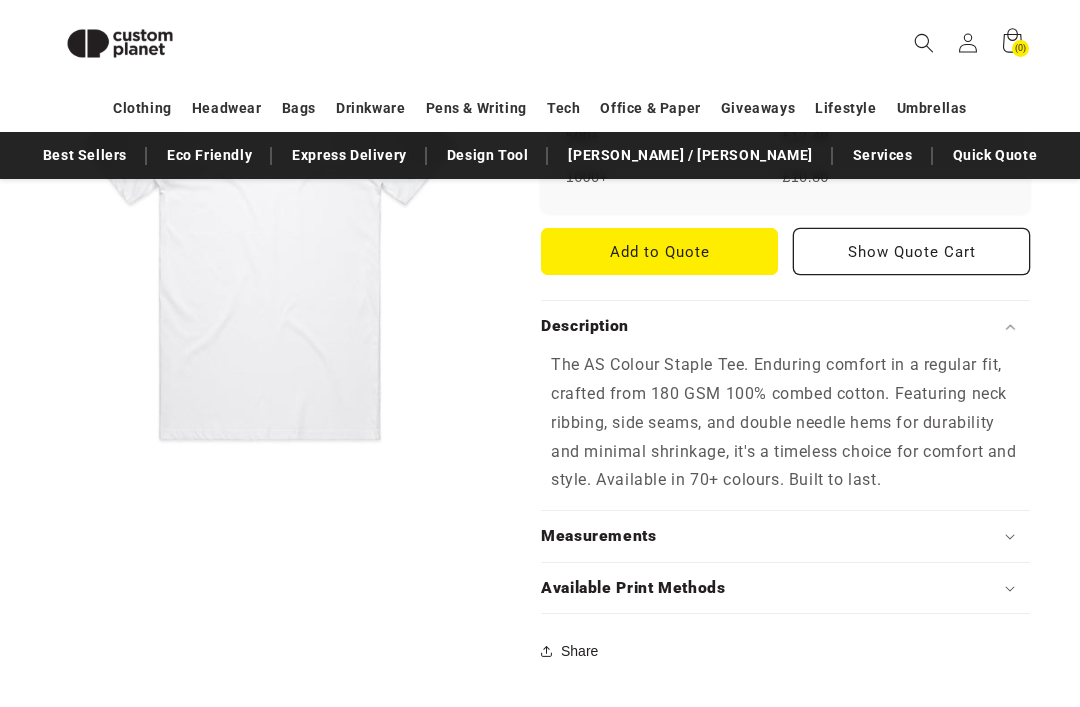 scroll, scrollTop: 746, scrollLeft: 0, axis: vertical 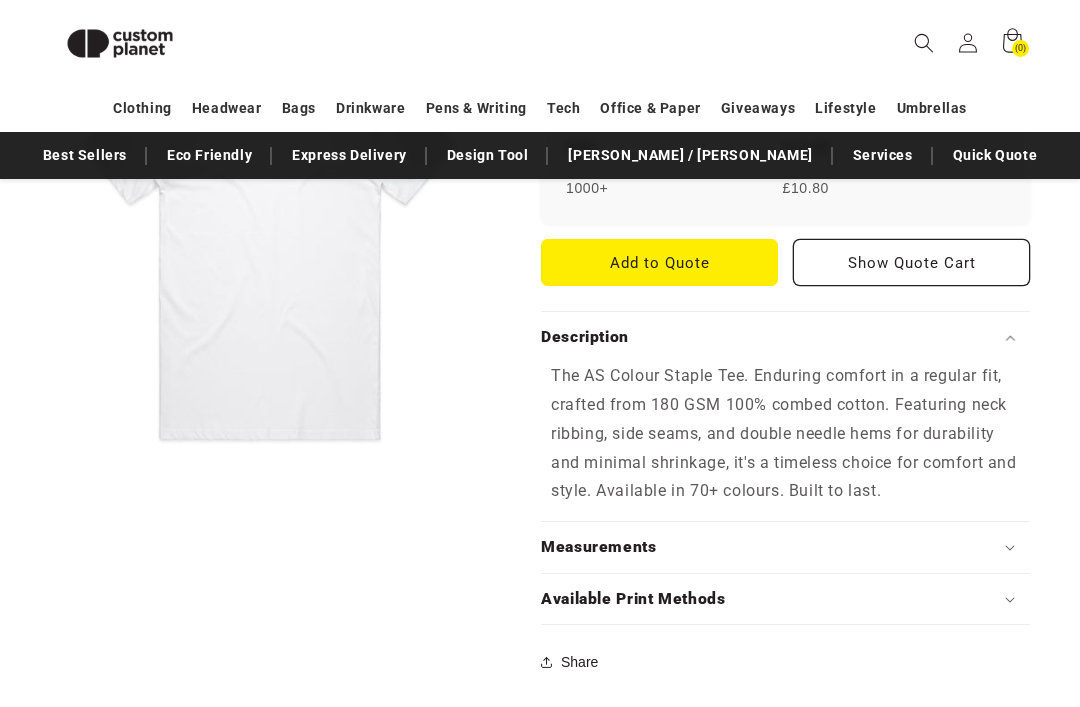 click on "Add to Quote" at bounding box center (659, 262) 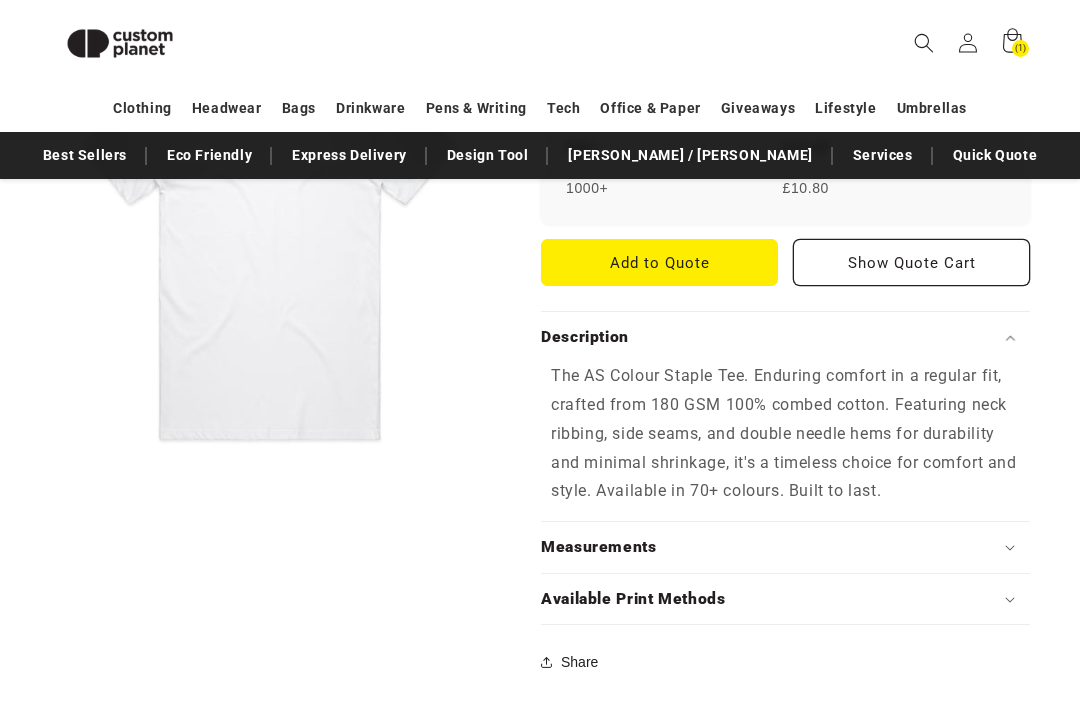 scroll, scrollTop: 1671, scrollLeft: 0, axis: vertical 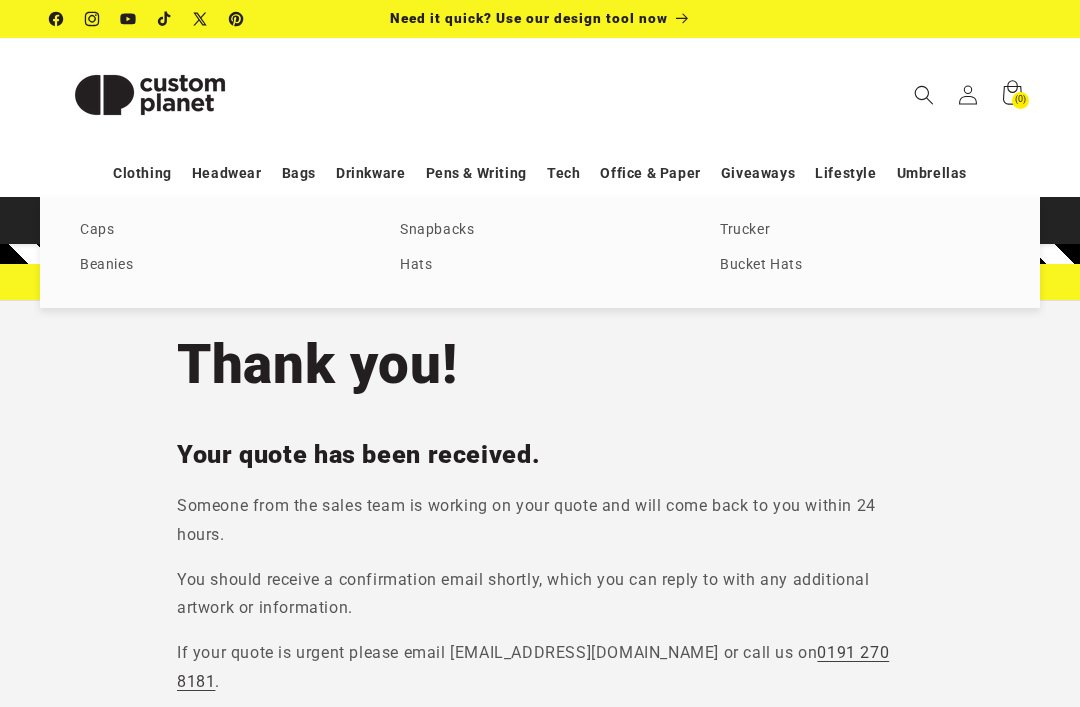 click on "Caps" at bounding box center (220, 230) 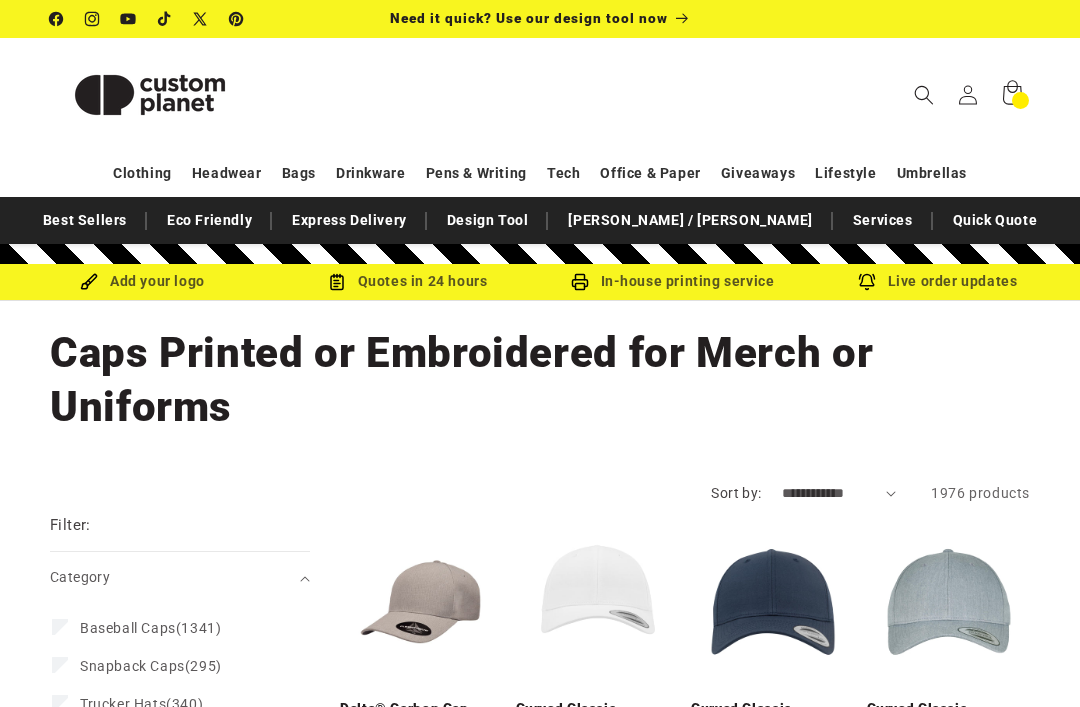 scroll, scrollTop: 0, scrollLeft: 0, axis: both 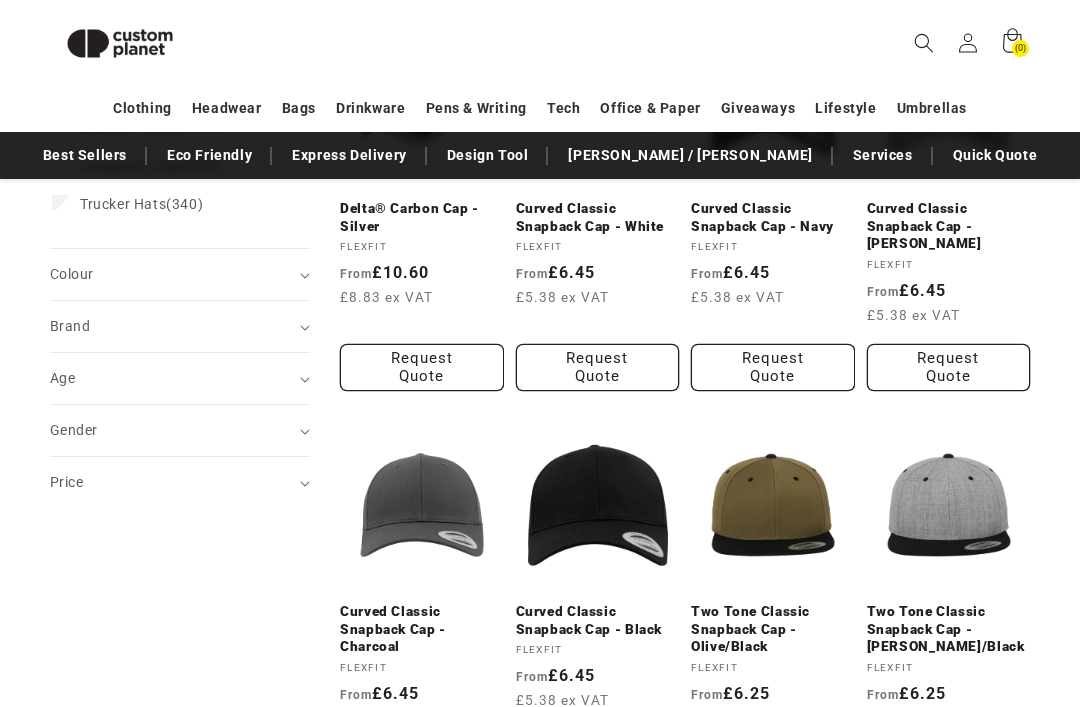 click on "Colour
(0)" at bounding box center [71, 274] 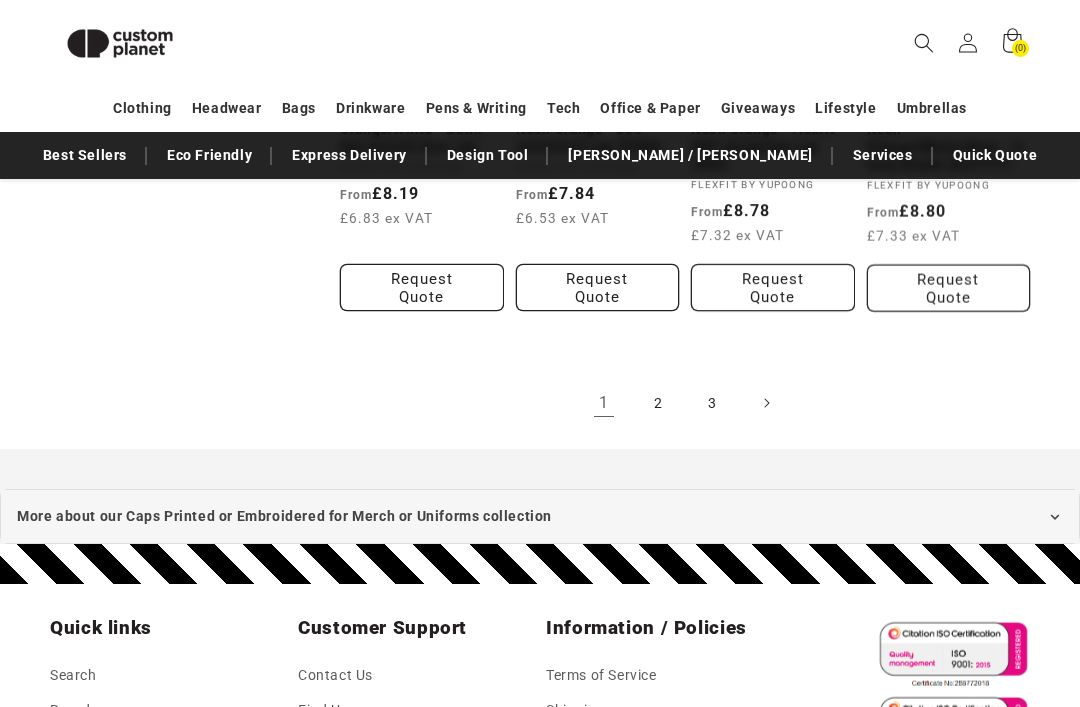 scroll, scrollTop: 2165, scrollLeft: 0, axis: vertical 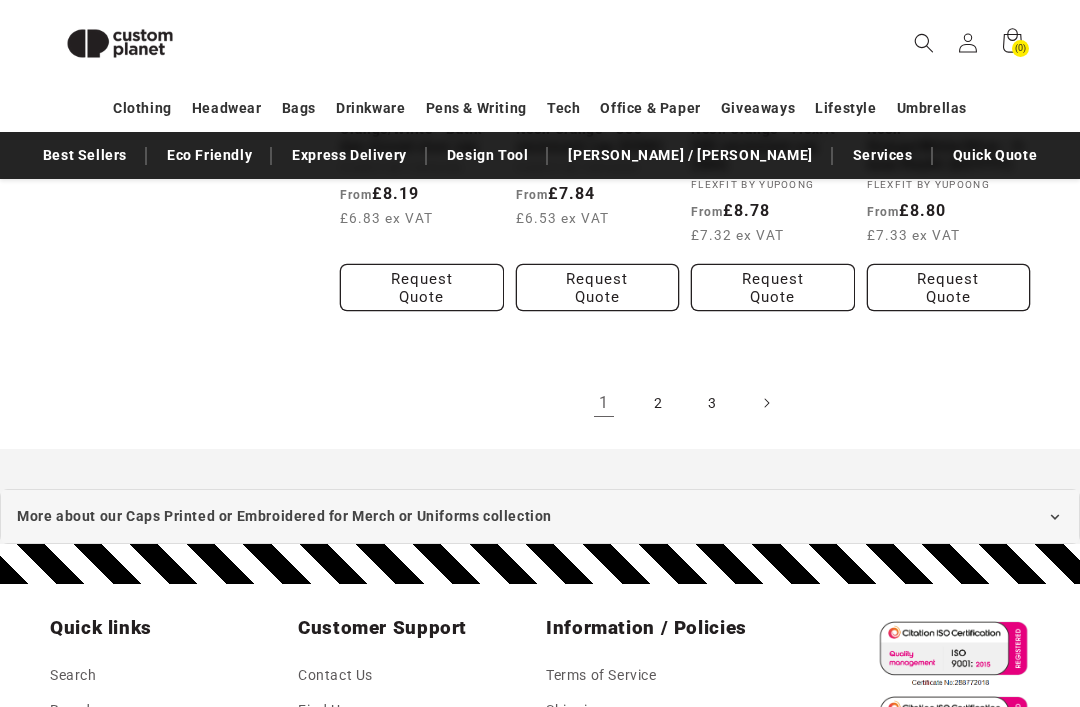click on "2" at bounding box center [658, 403] 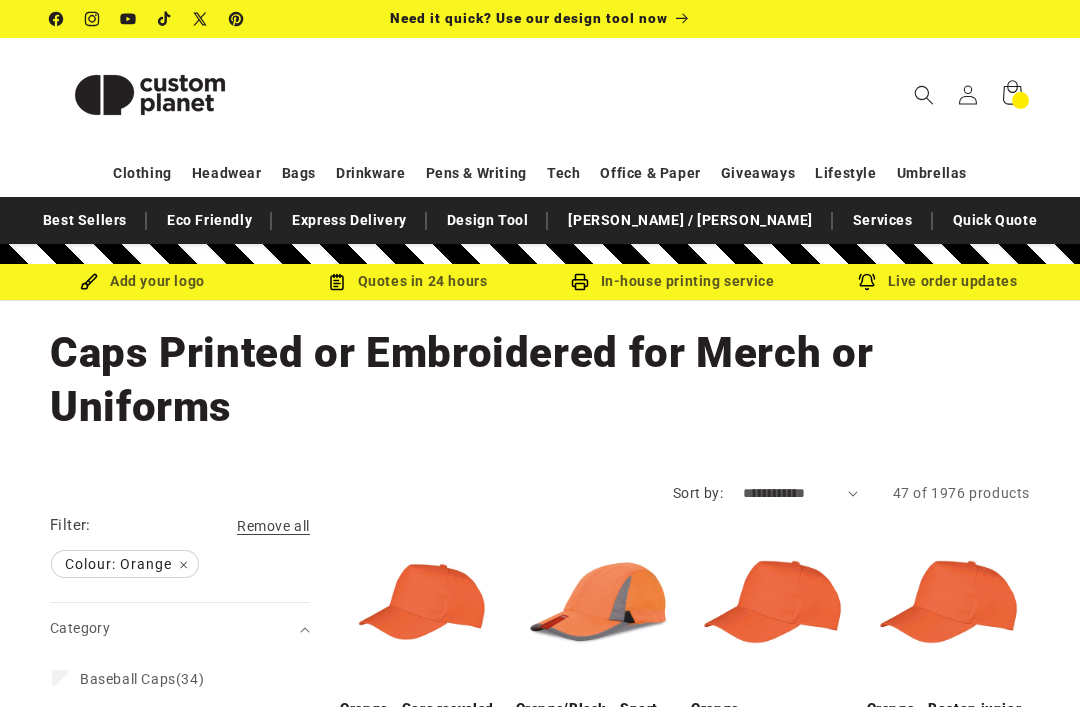 scroll, scrollTop: 0, scrollLeft: 0, axis: both 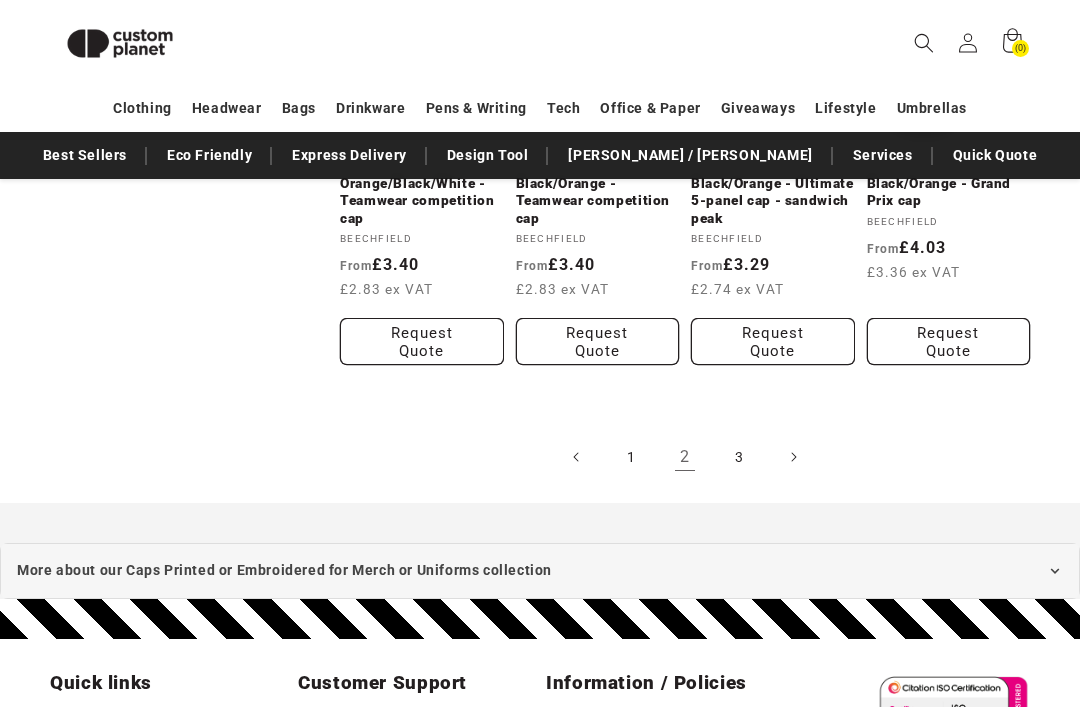 click on "3" at bounding box center [739, 457] 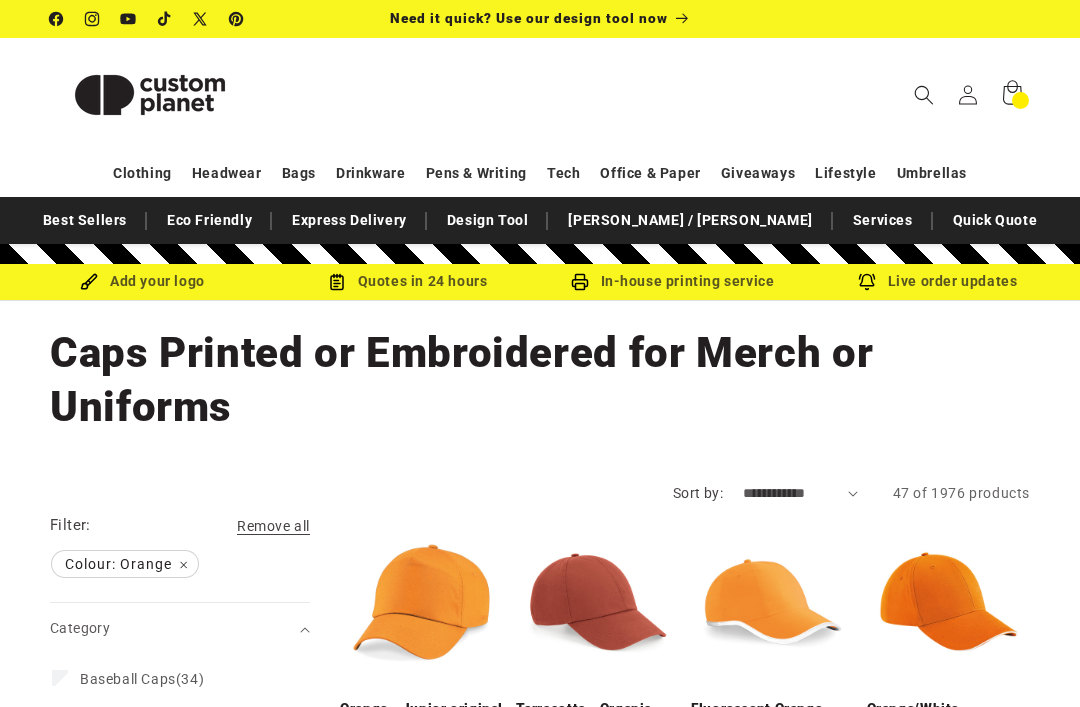 scroll, scrollTop: 0, scrollLeft: 0, axis: both 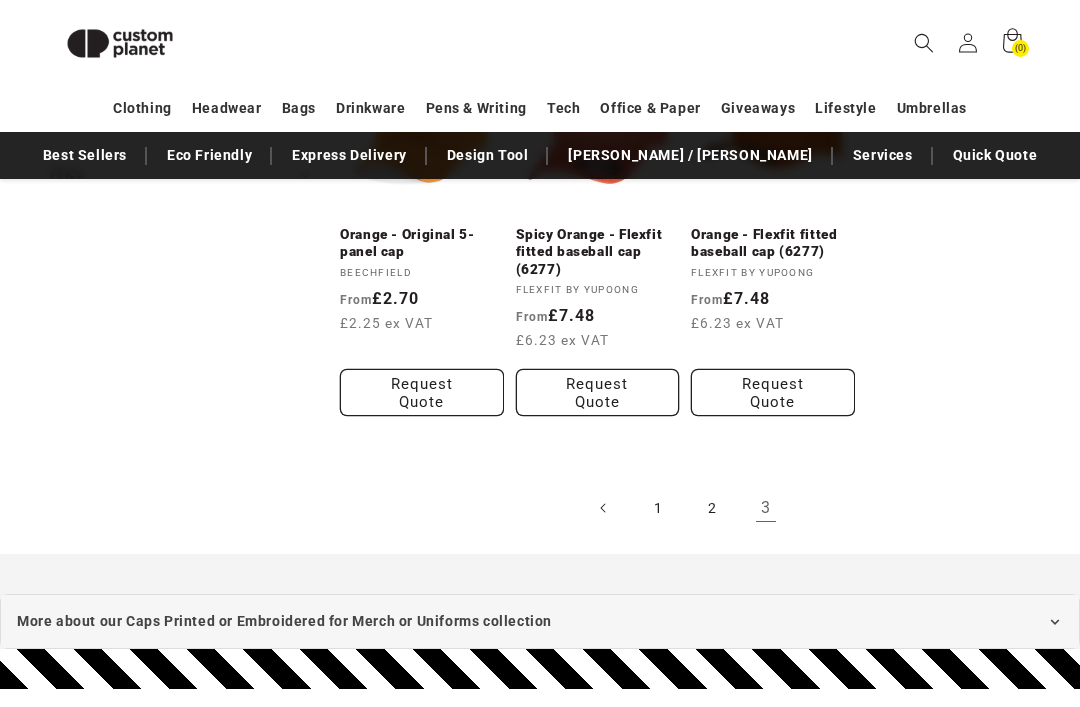 click on "2" at bounding box center [712, 508] 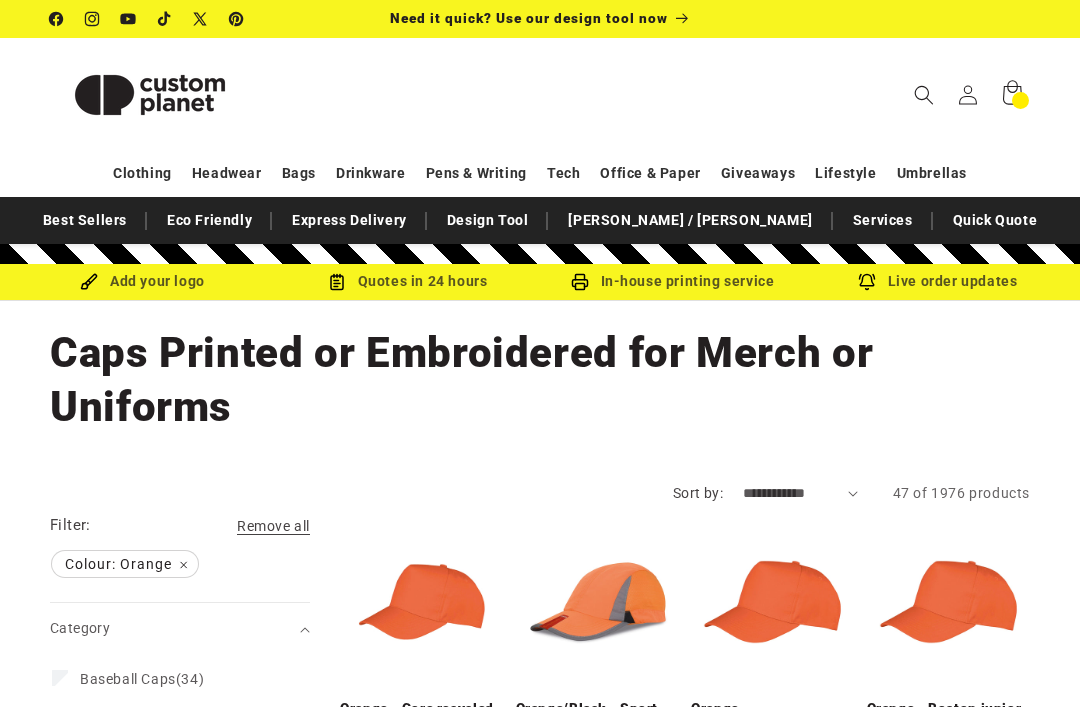 scroll, scrollTop: 0, scrollLeft: 0, axis: both 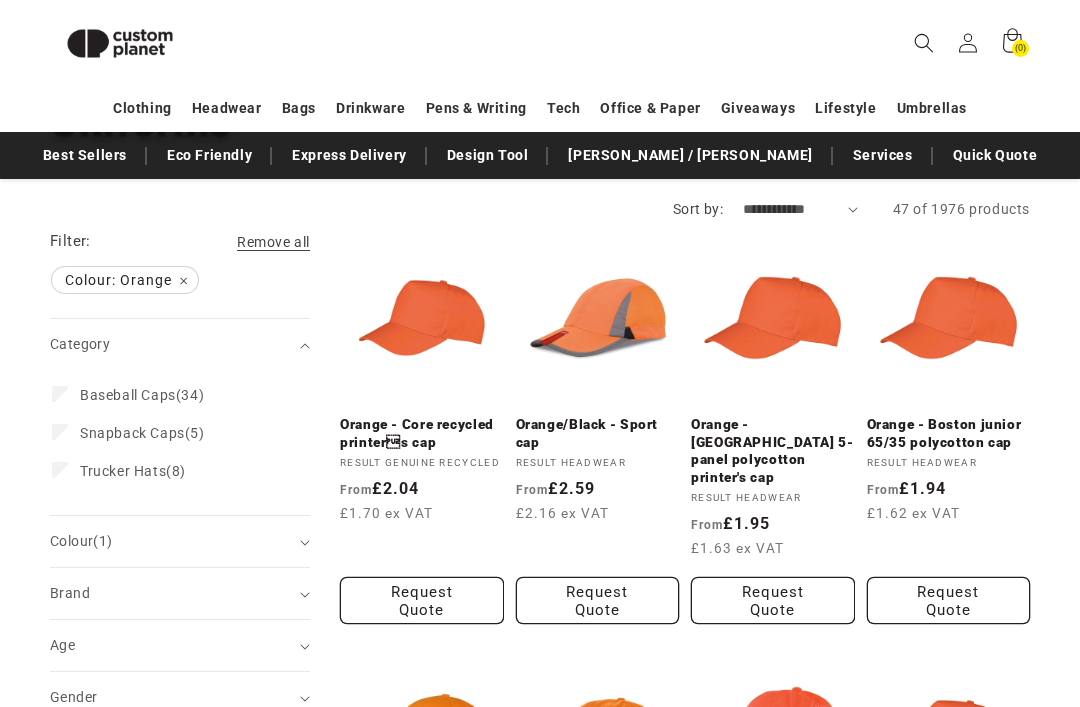 click on "Colour: Orange
Remove filter" at bounding box center [125, 280] 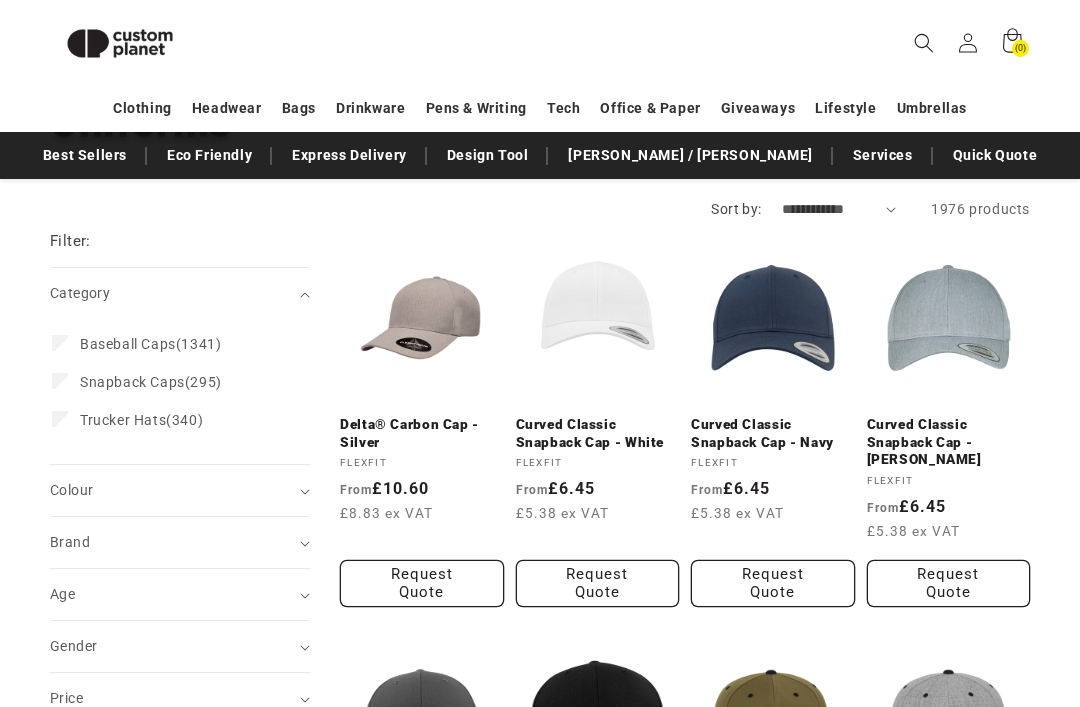 click on "Colour
(0)" at bounding box center (171, 490) 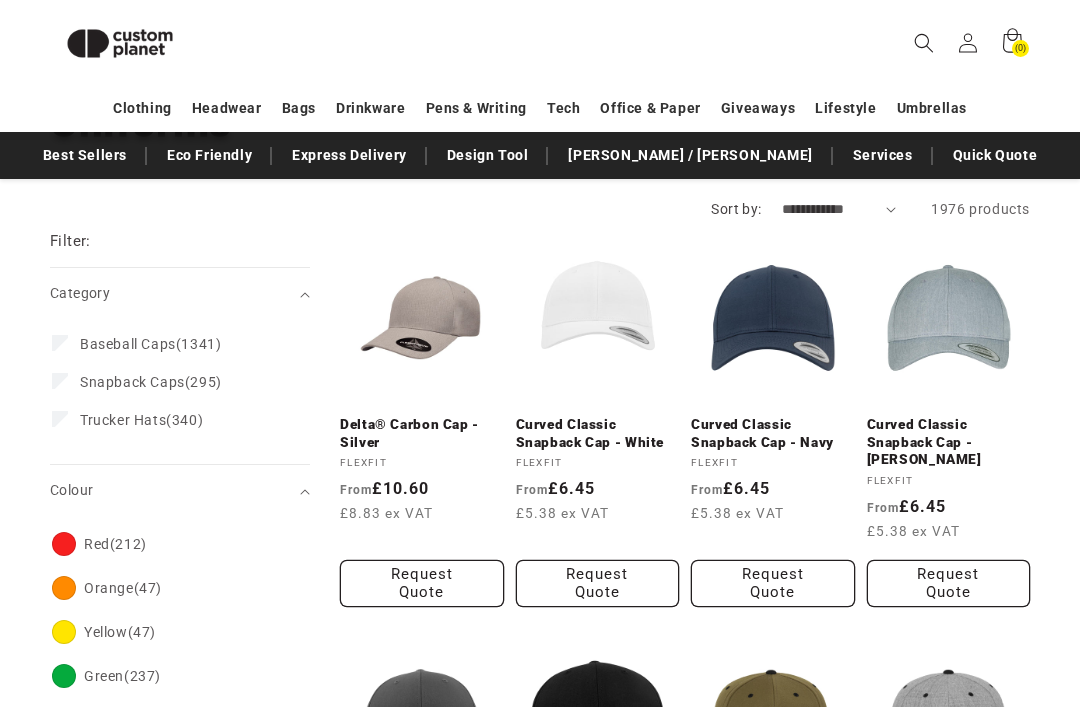 click on "Baseball Caps  (1341)" at bounding box center (150, 344) 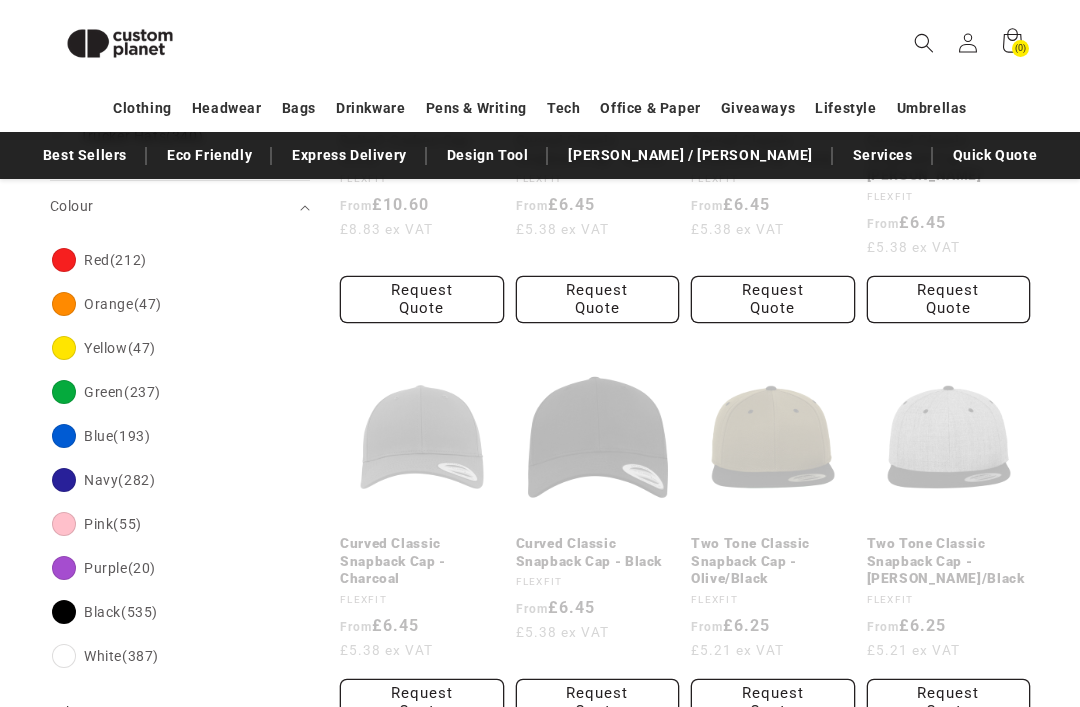 scroll, scrollTop: 542, scrollLeft: 0, axis: vertical 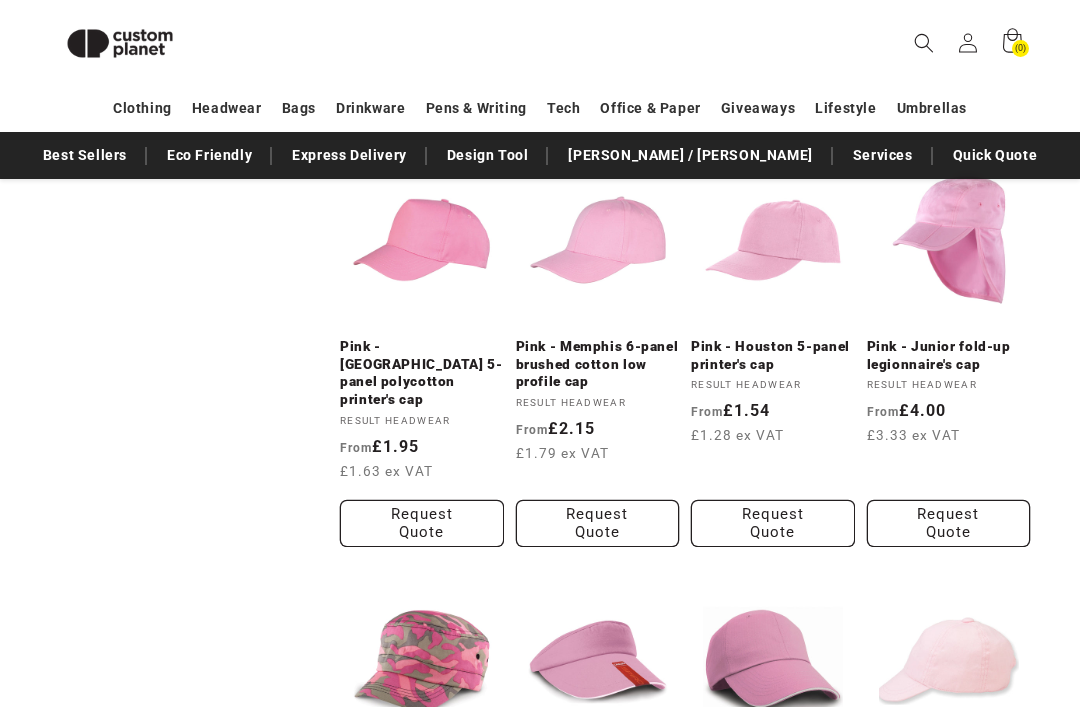 click on "Pink - Boston 5-panel polycotton printer's cap" at bounding box center (422, 373) 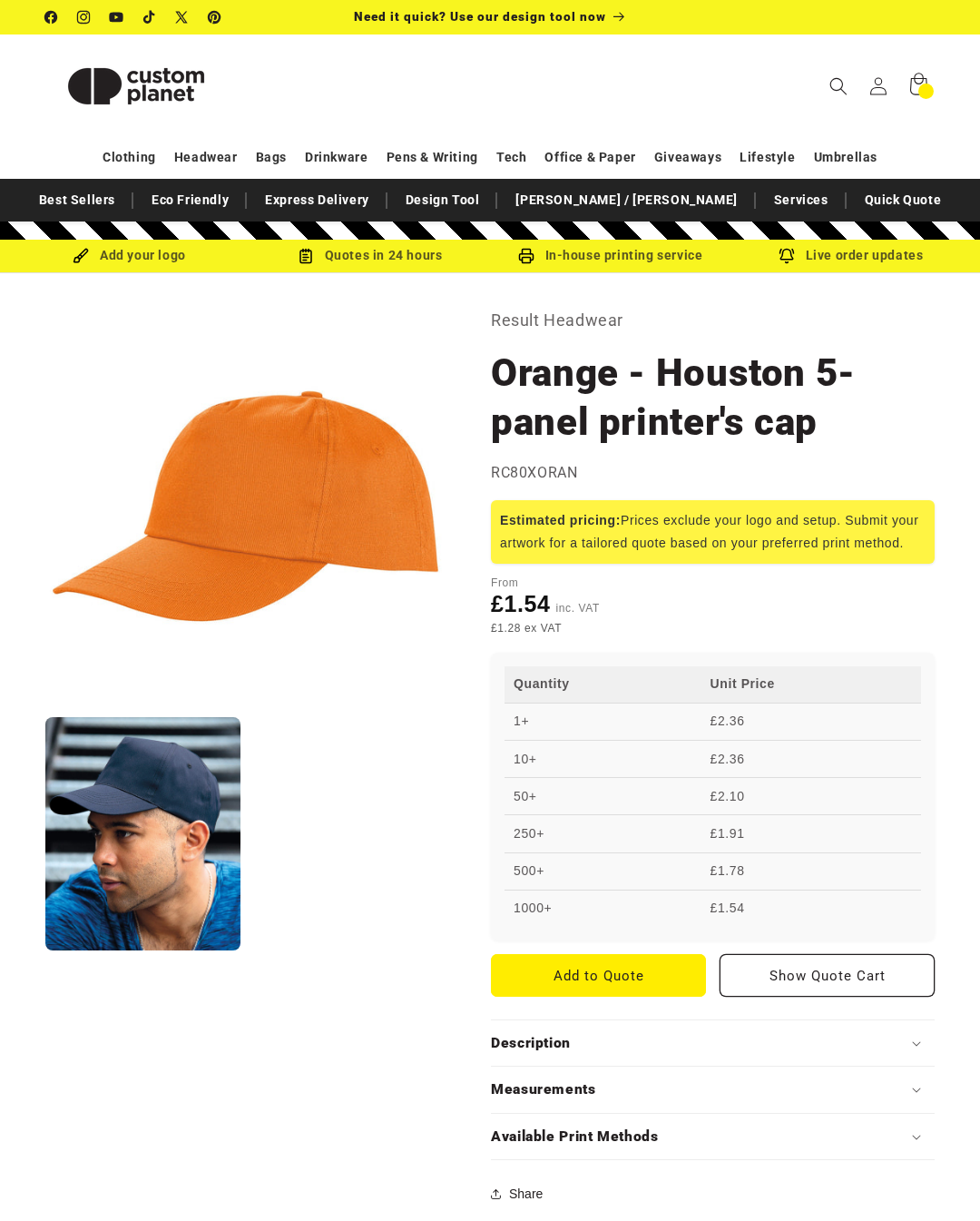 scroll, scrollTop: 0, scrollLeft: 0, axis: both 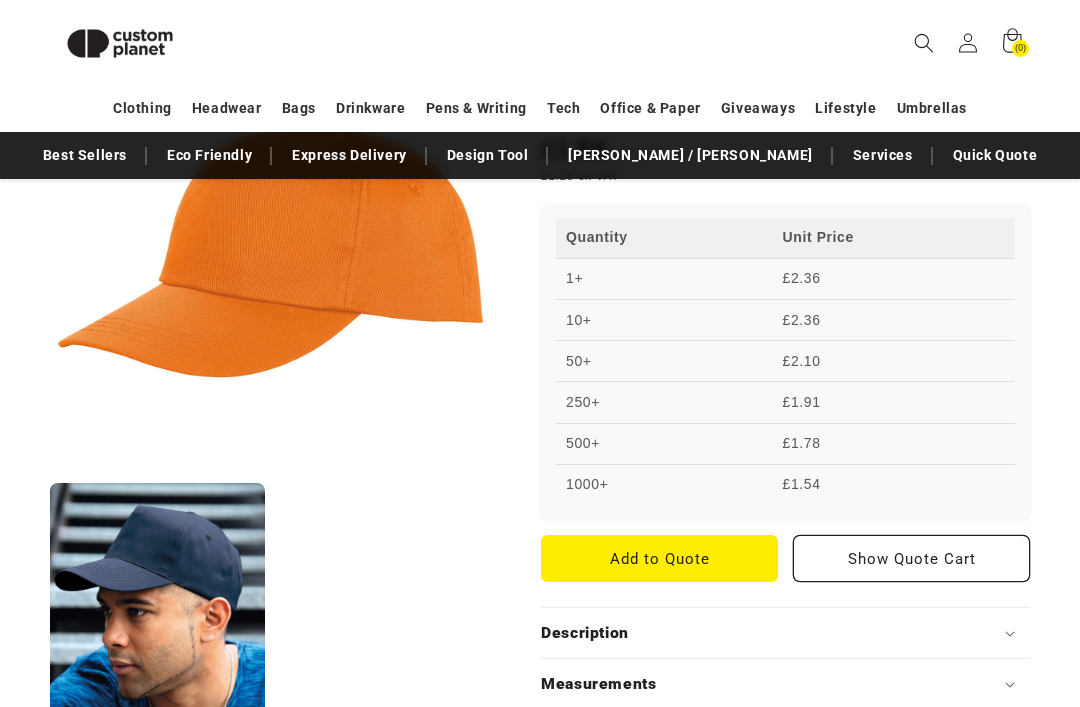 click on "Open media 2 in modal" at bounding box center [50, 740] 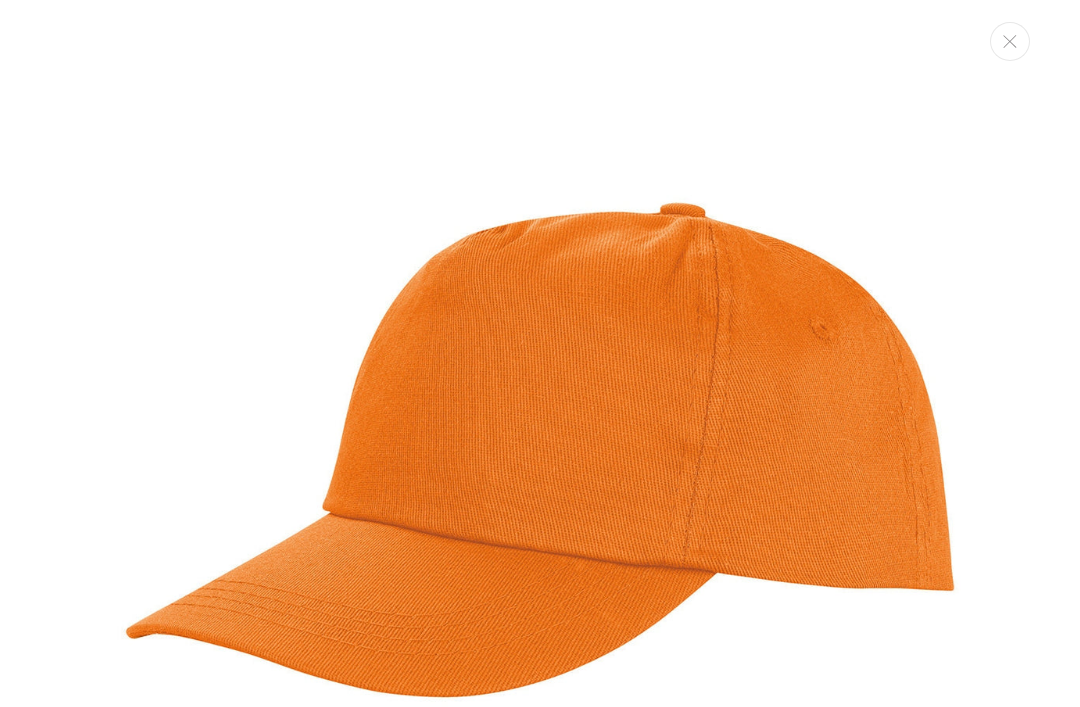 scroll, scrollTop: 895, scrollLeft: 0, axis: vertical 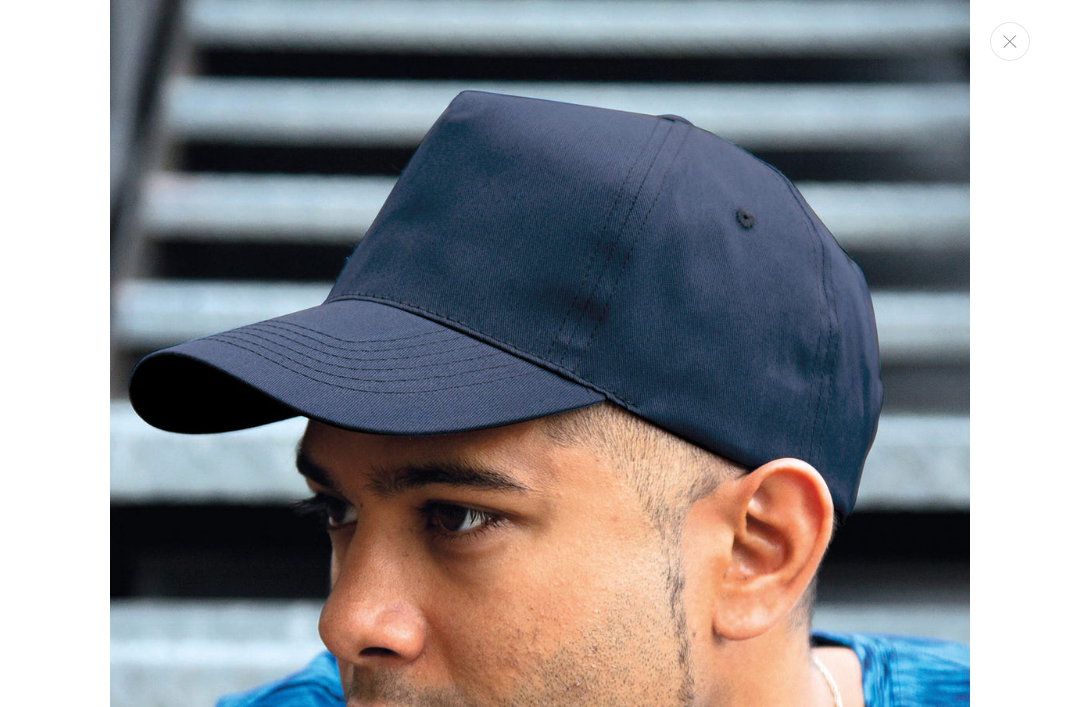 click at bounding box center (540, 353) 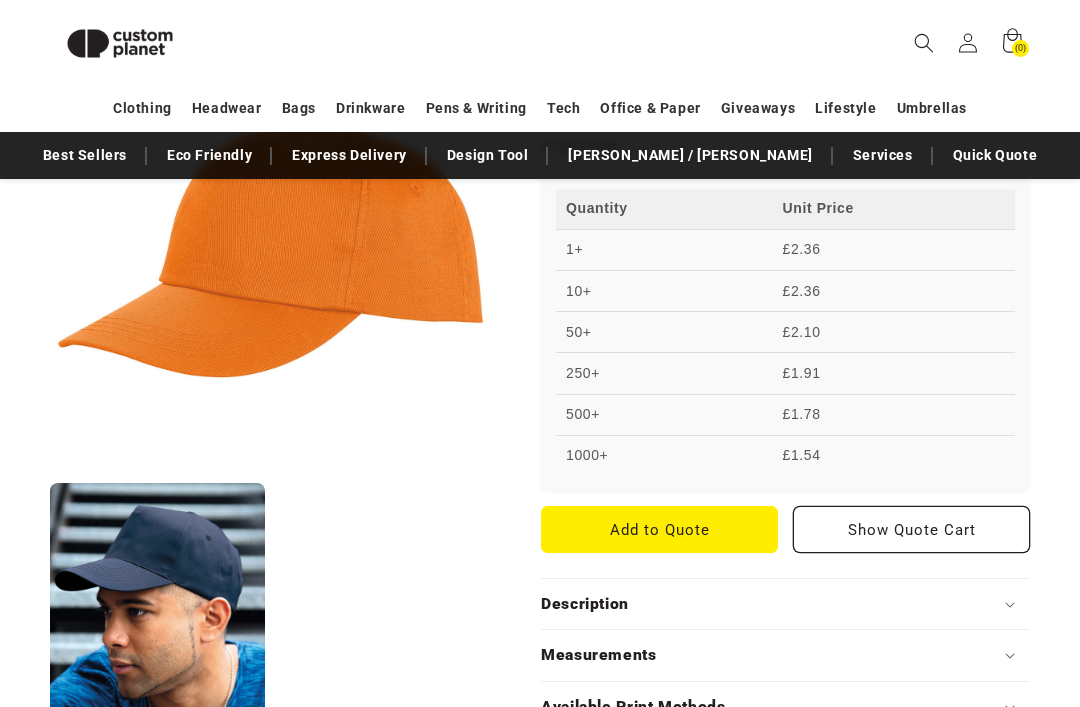 scroll, scrollTop: 496, scrollLeft: 0, axis: vertical 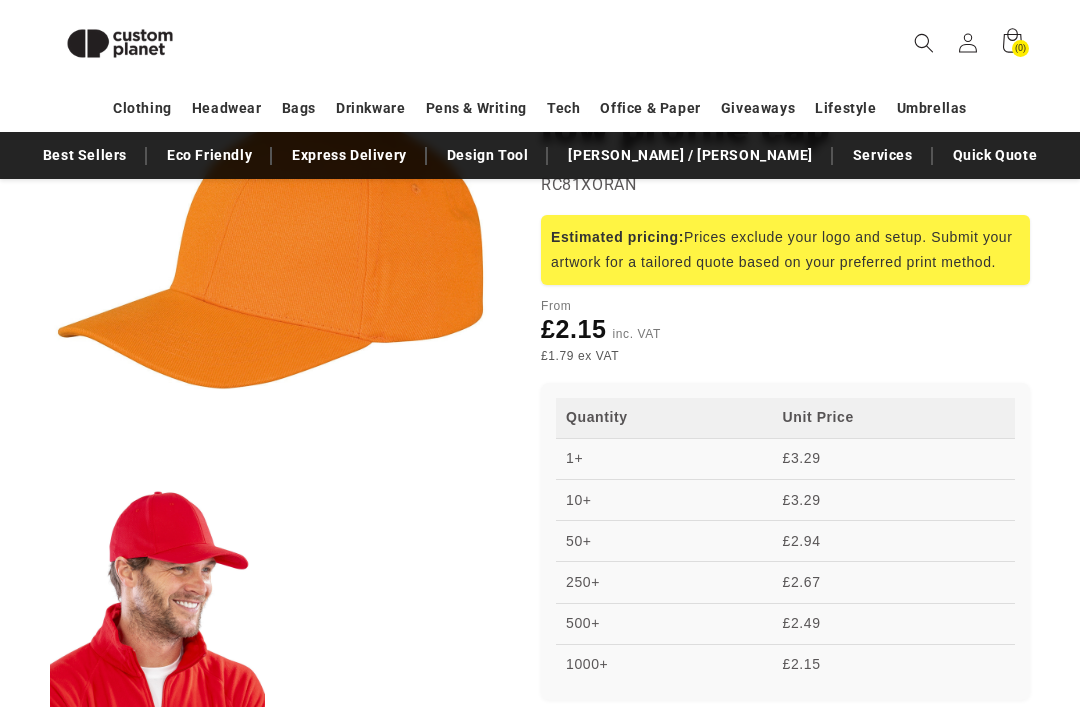 click on "Open media 2 in modal" at bounding box center [50, 740] 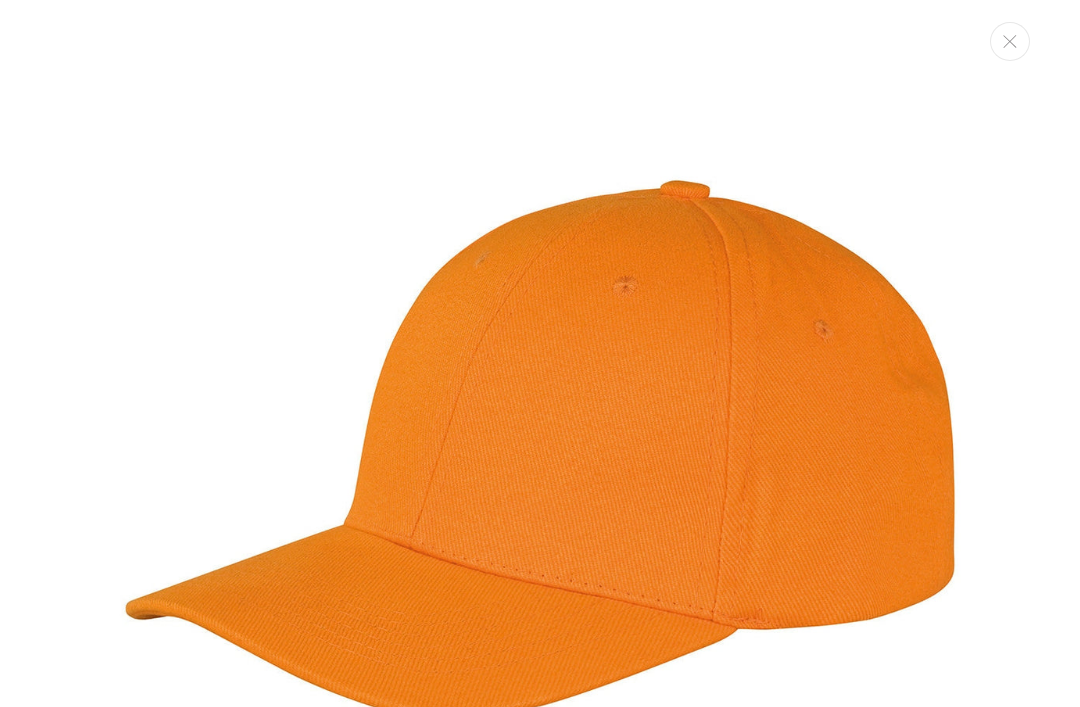 scroll, scrollTop: 0, scrollLeft: 0, axis: both 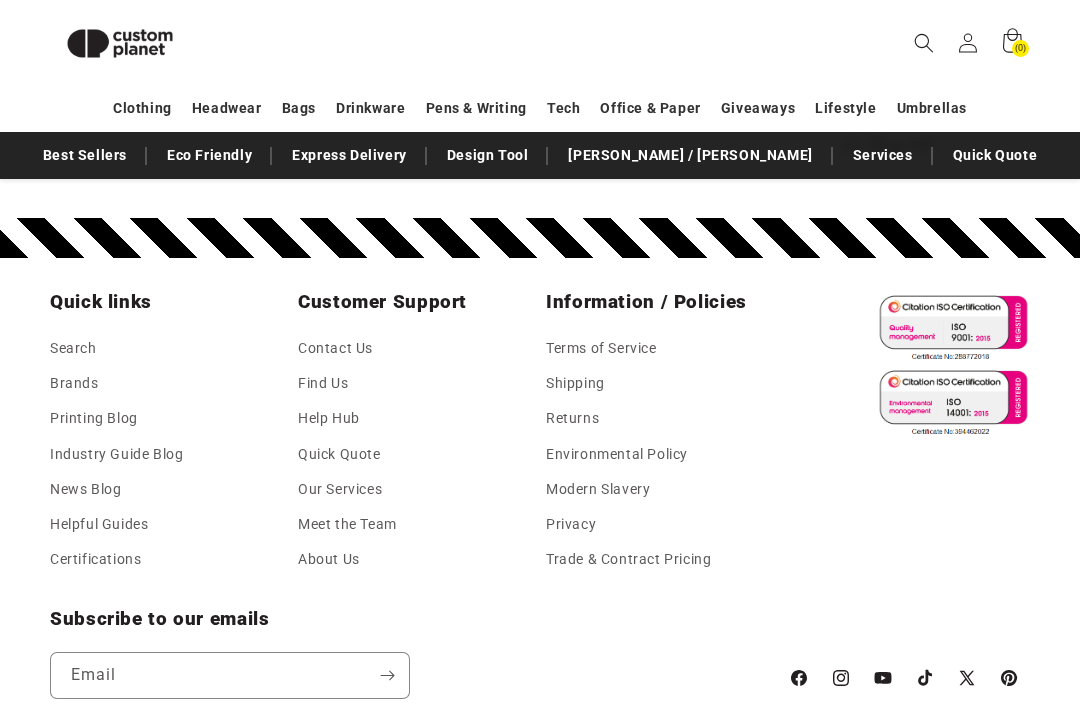 click on "Meet the Team" at bounding box center [347, 524] 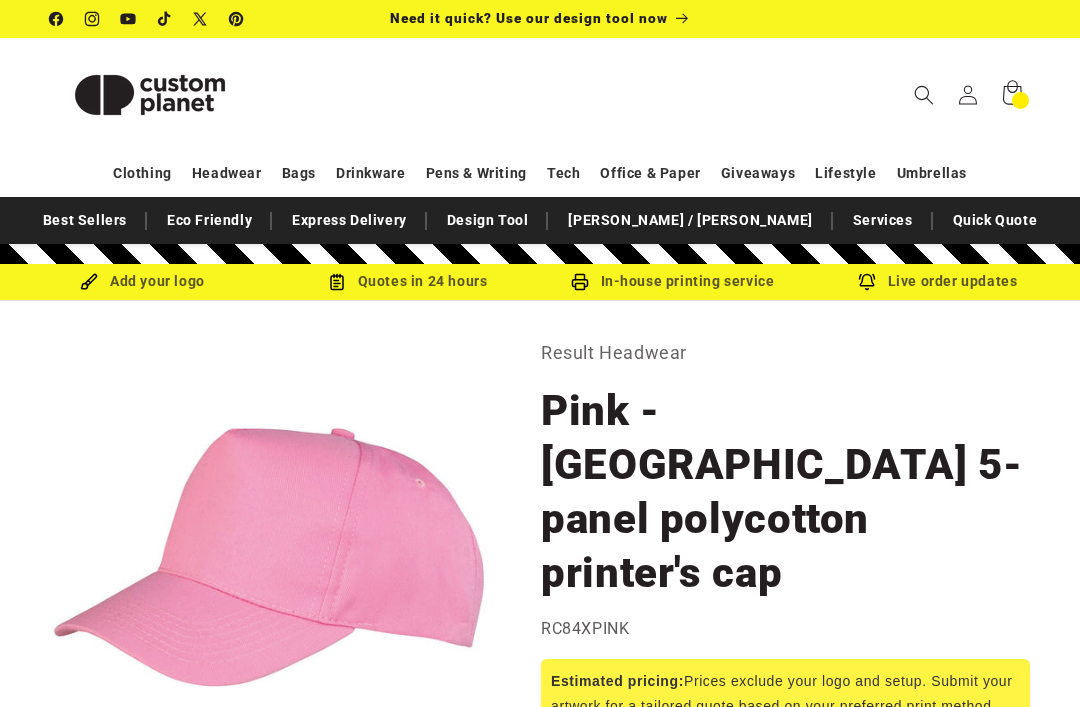 scroll, scrollTop: 0, scrollLeft: 0, axis: both 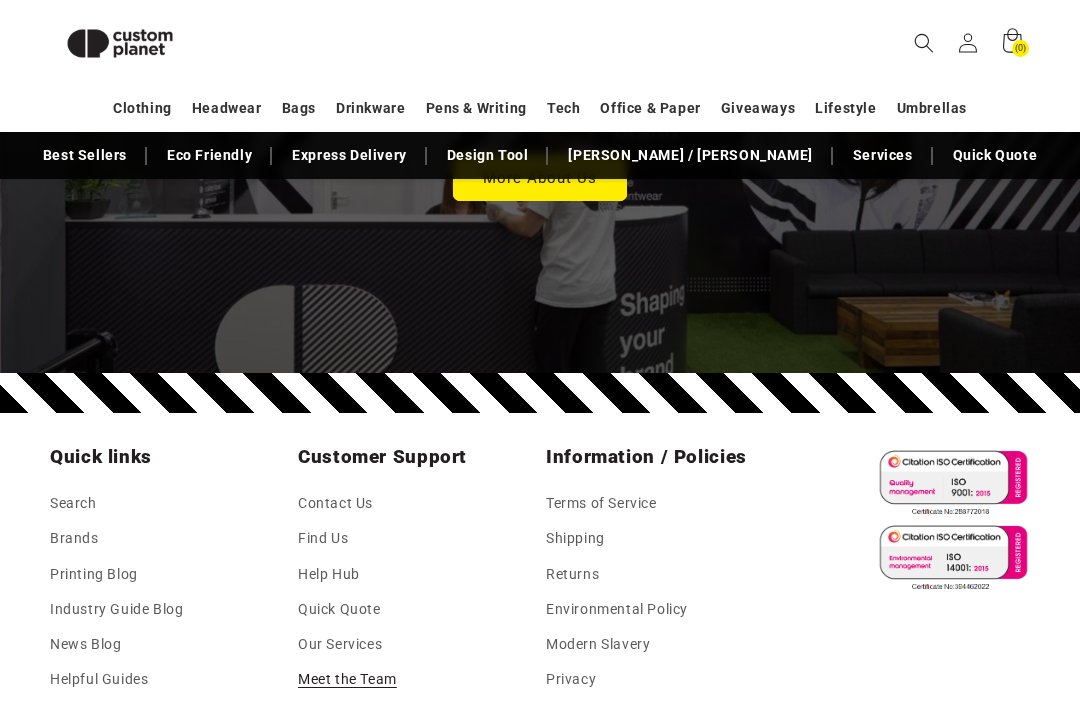 click on "Find Us" at bounding box center [323, 538] 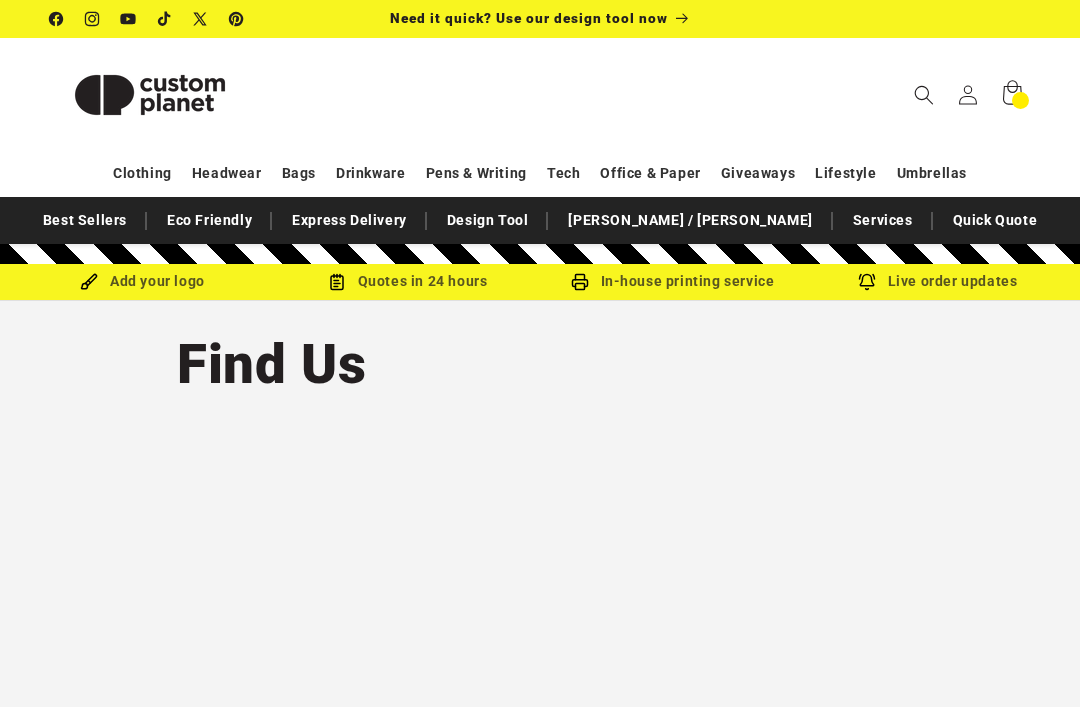 scroll, scrollTop: 0, scrollLeft: 0, axis: both 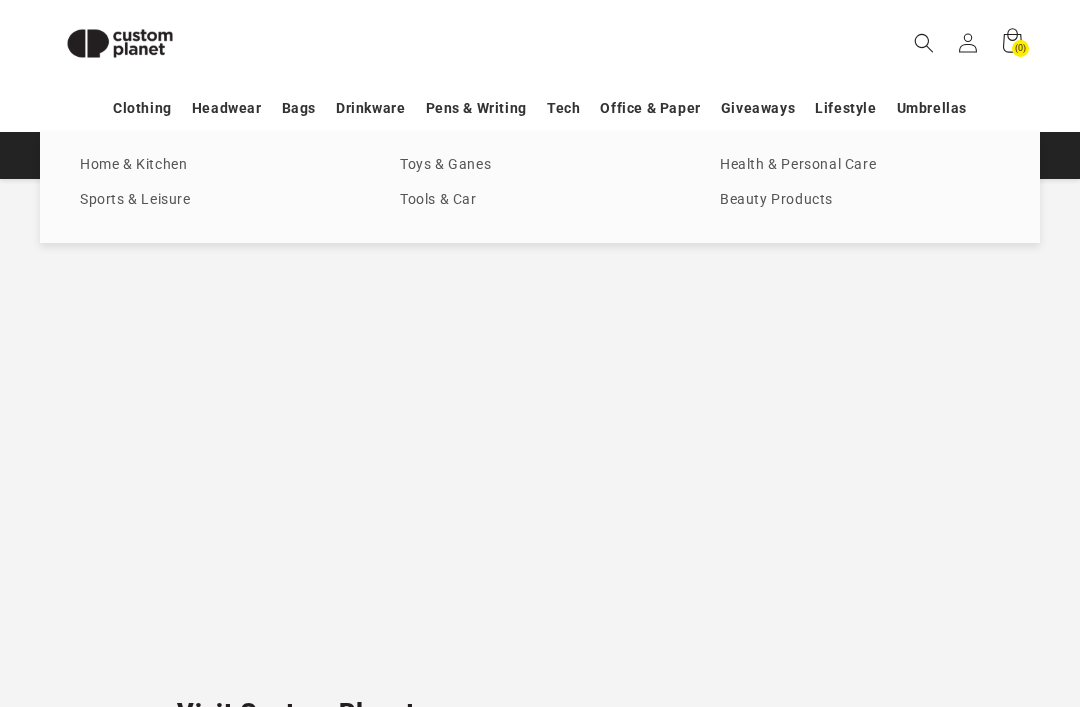 click on "Health & Personal Care" at bounding box center (860, 165) 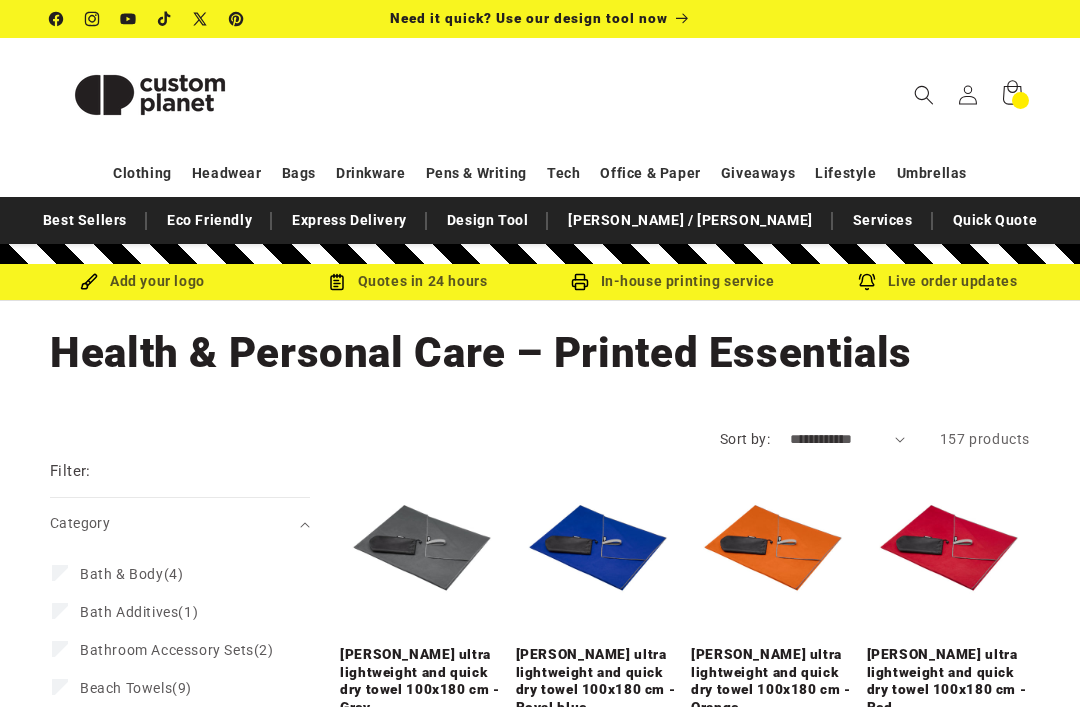 scroll, scrollTop: 0, scrollLeft: 0, axis: both 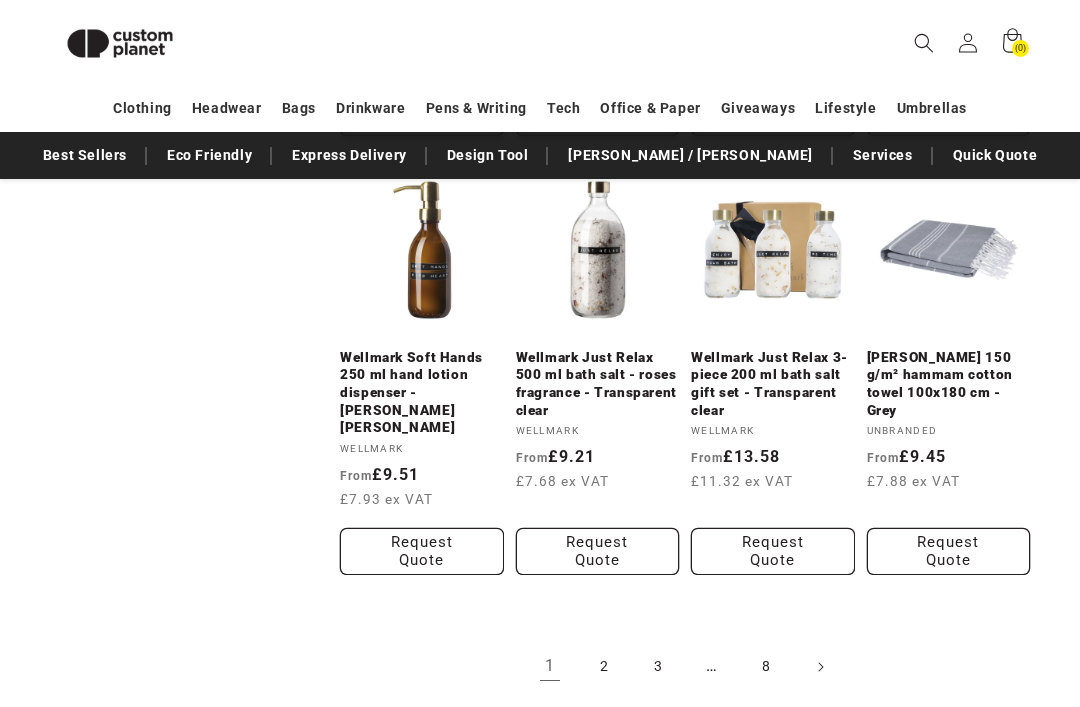click on "2" at bounding box center (604, 667) 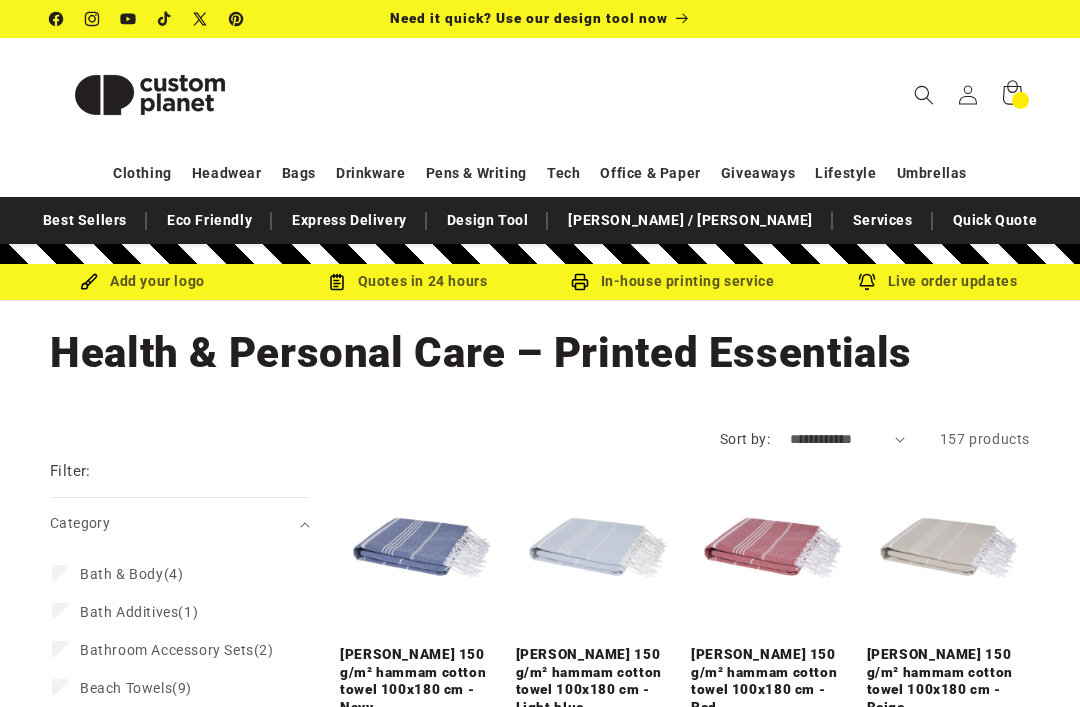 scroll, scrollTop: 0, scrollLeft: 0, axis: both 